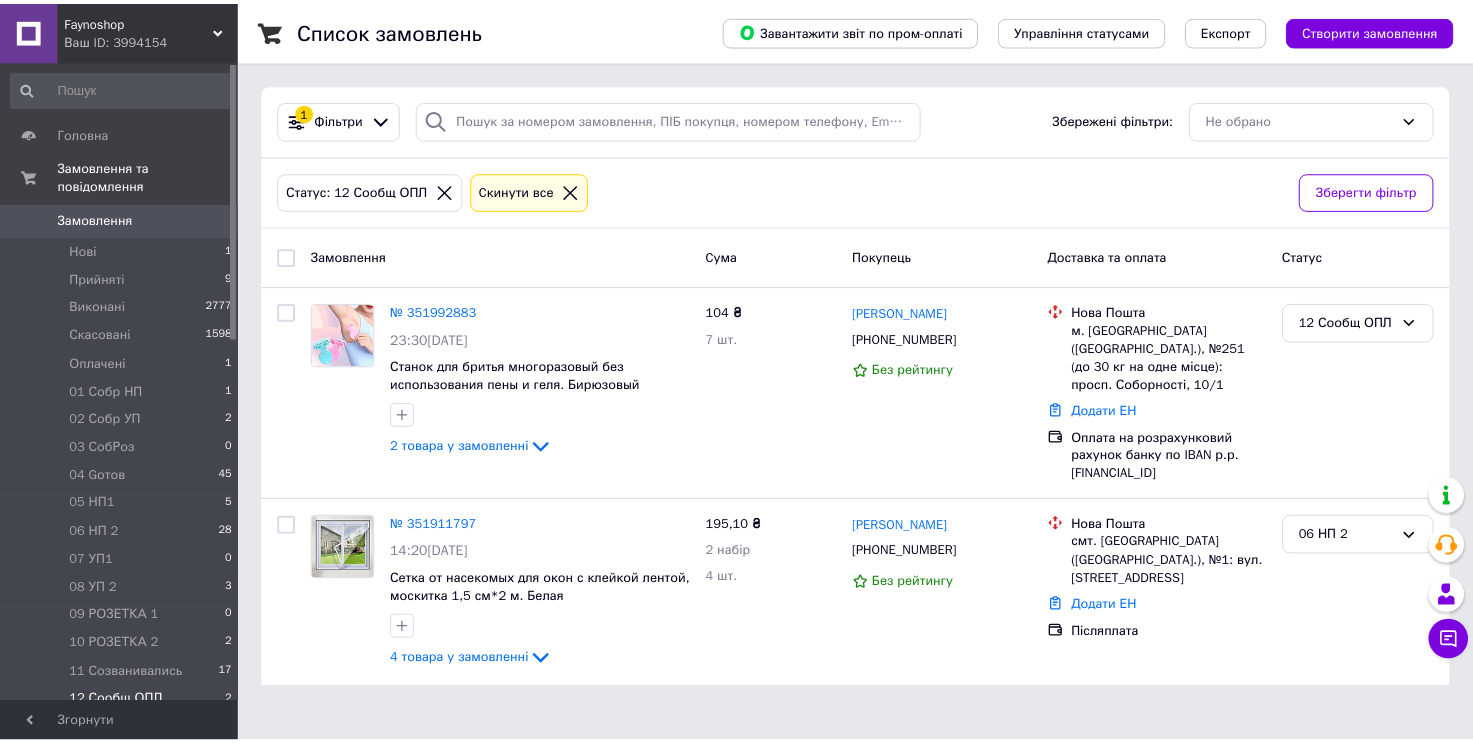 scroll, scrollTop: 0, scrollLeft: 0, axis: both 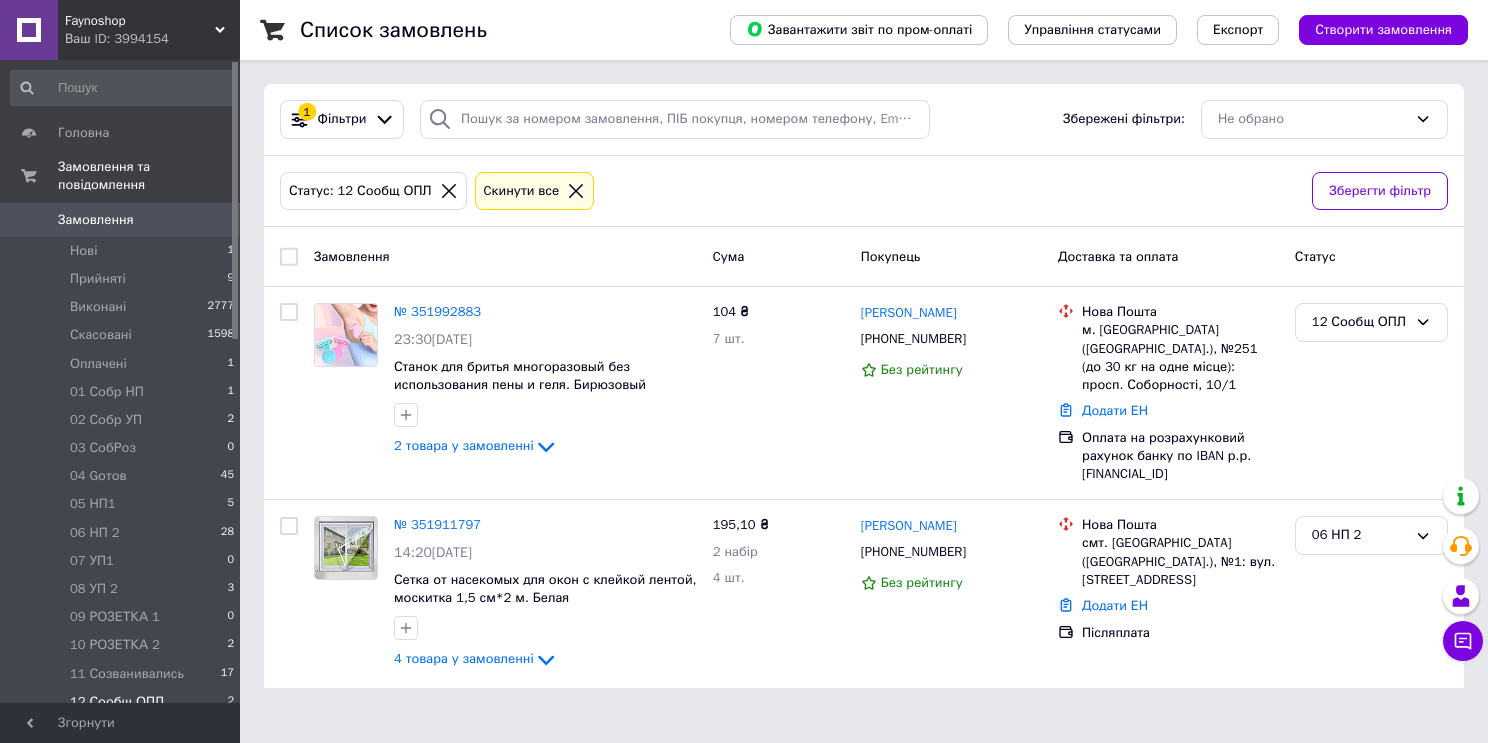 click on "12 Сообщ ОПЛ" at bounding box center [117, 702] 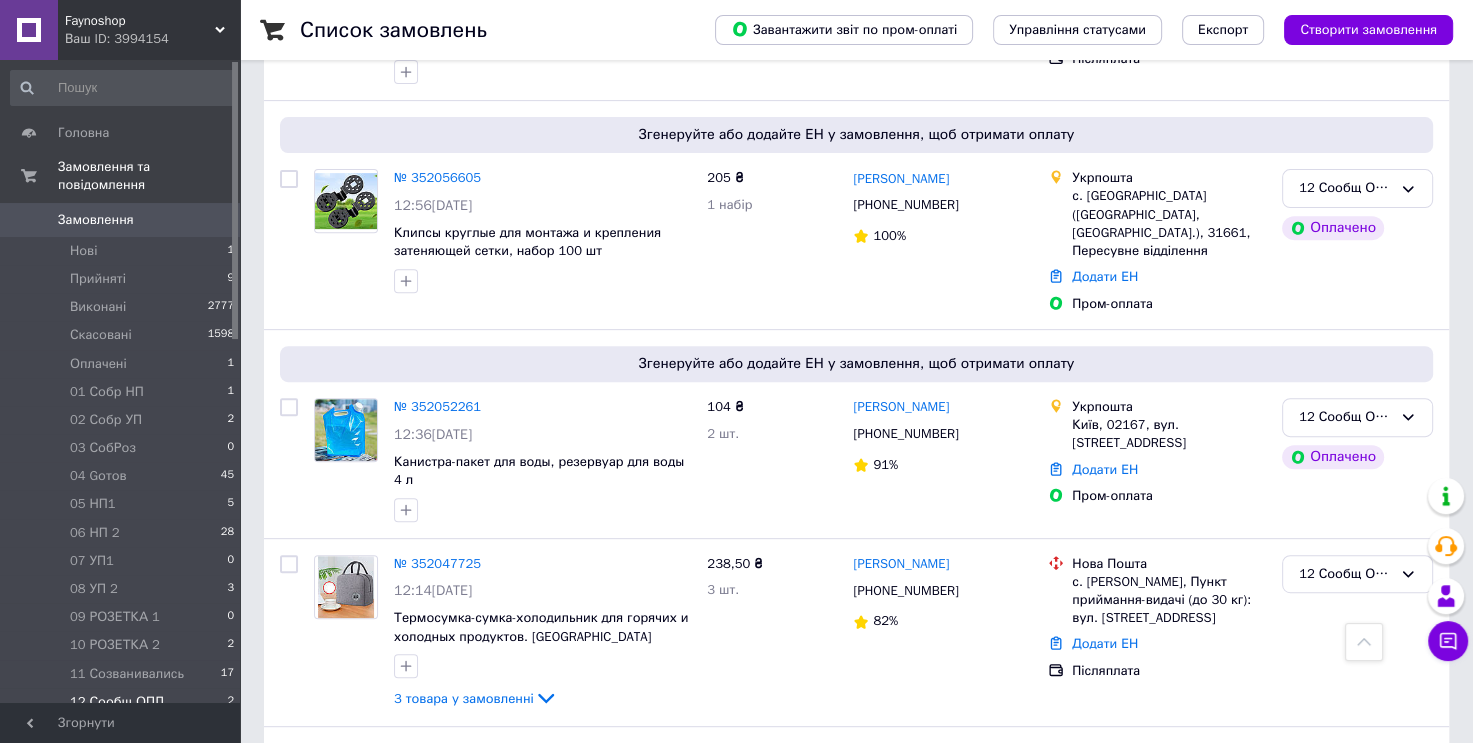 scroll, scrollTop: 712, scrollLeft: 0, axis: vertical 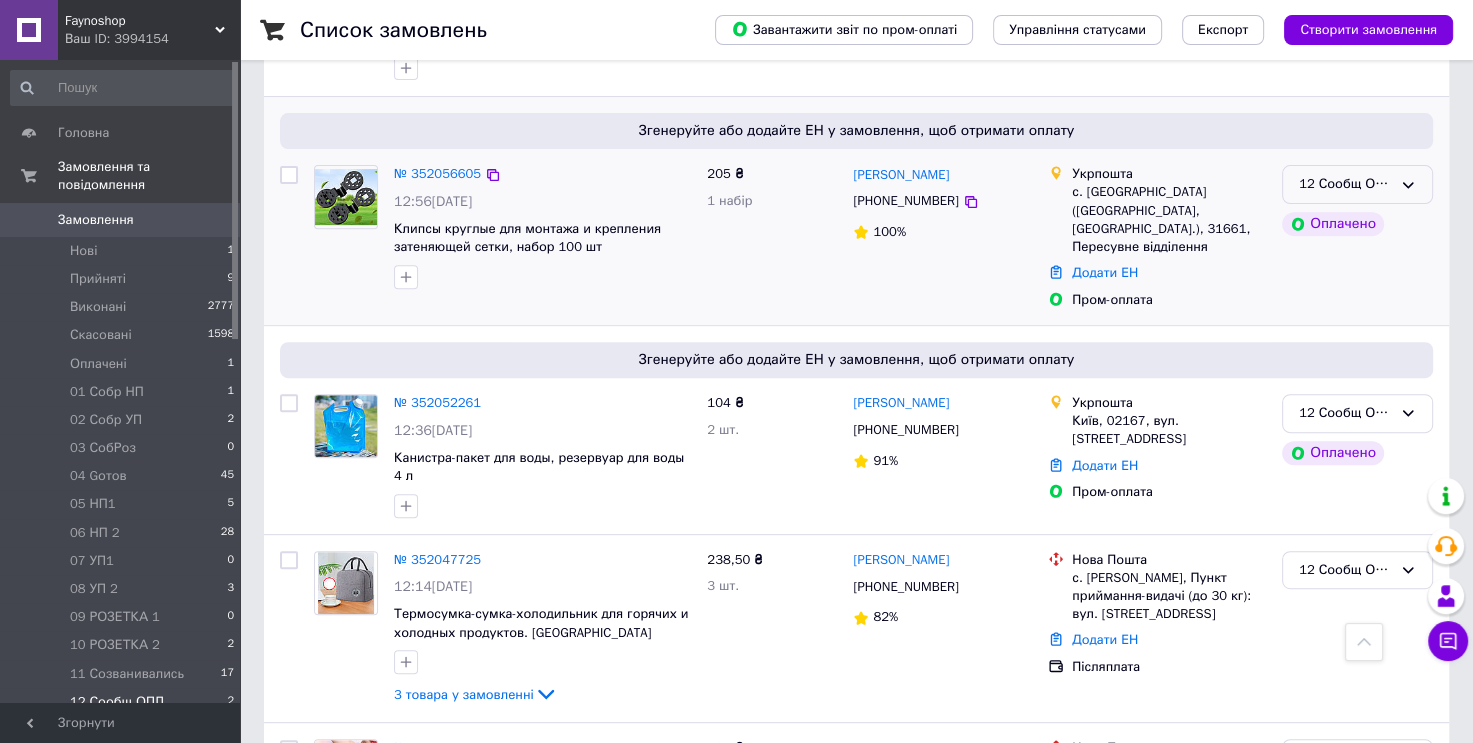 click on "12 Сообщ ОПЛ" at bounding box center (1357, 184) 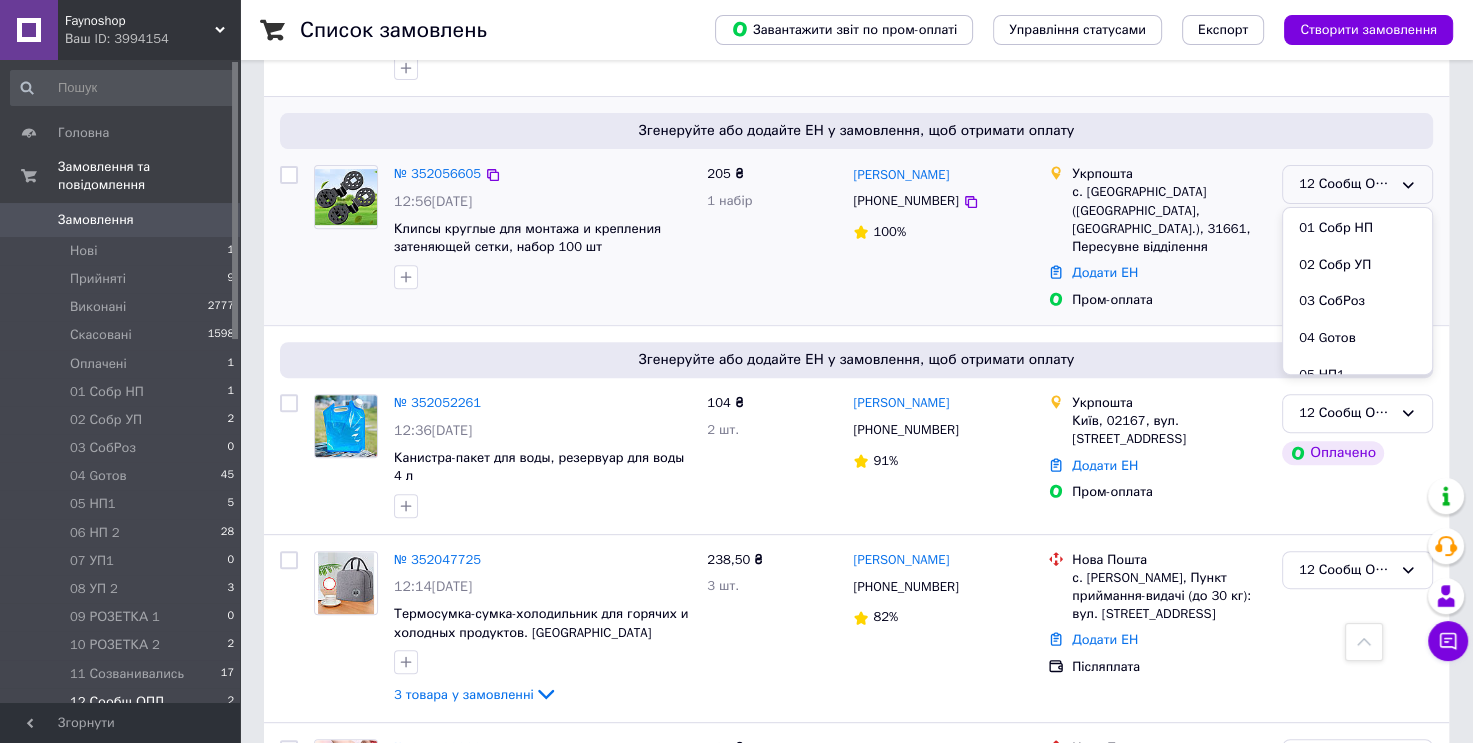scroll, scrollTop: 289, scrollLeft: 0, axis: vertical 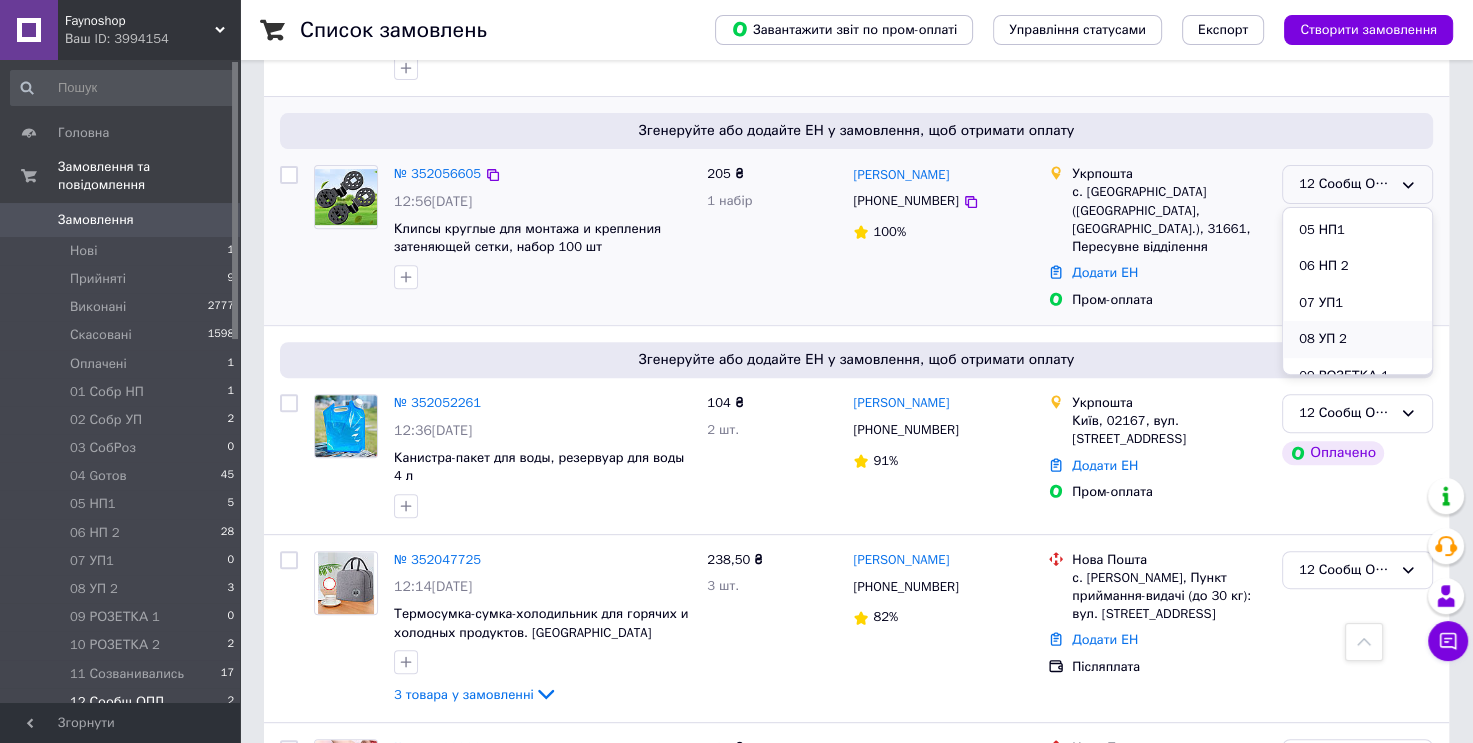 click on "08 УП 2" at bounding box center (1357, 339) 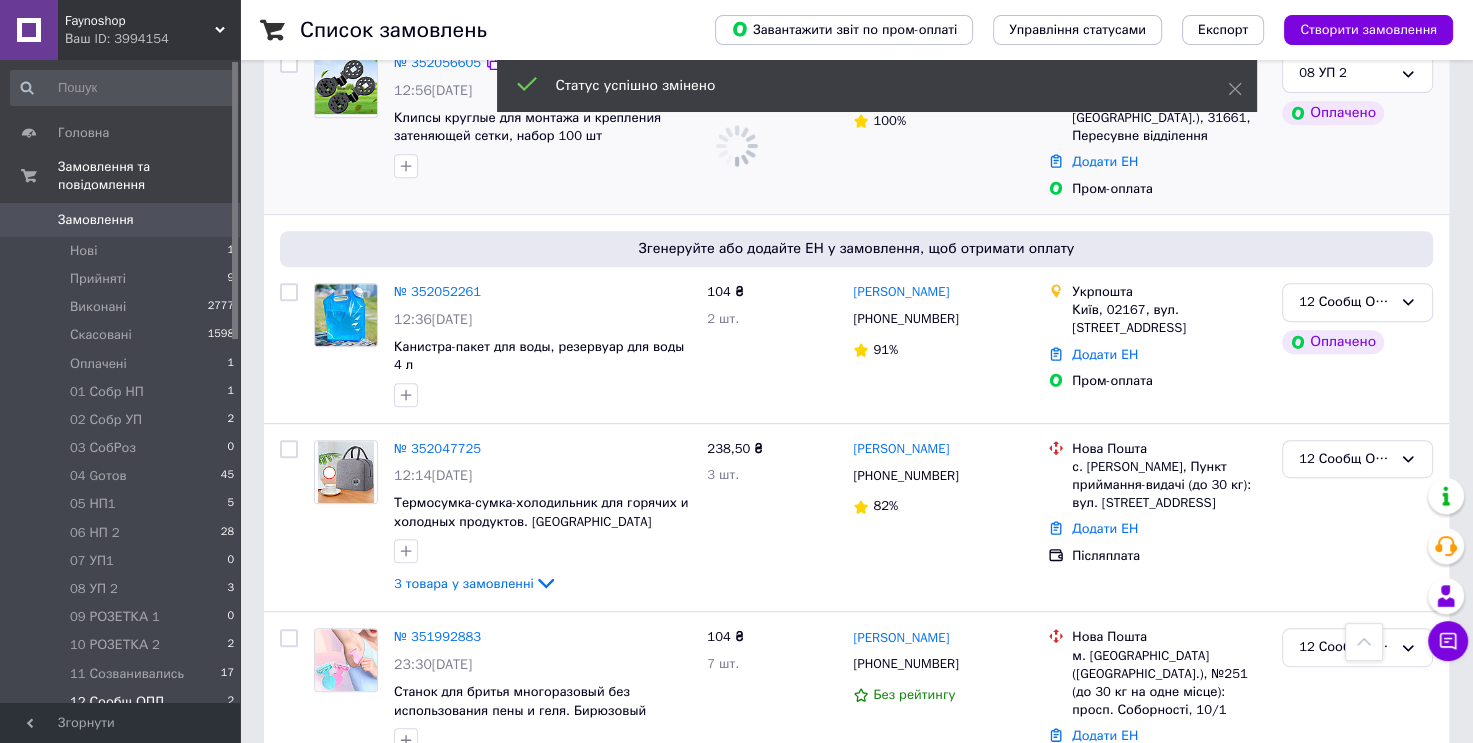 scroll, scrollTop: 844, scrollLeft: 0, axis: vertical 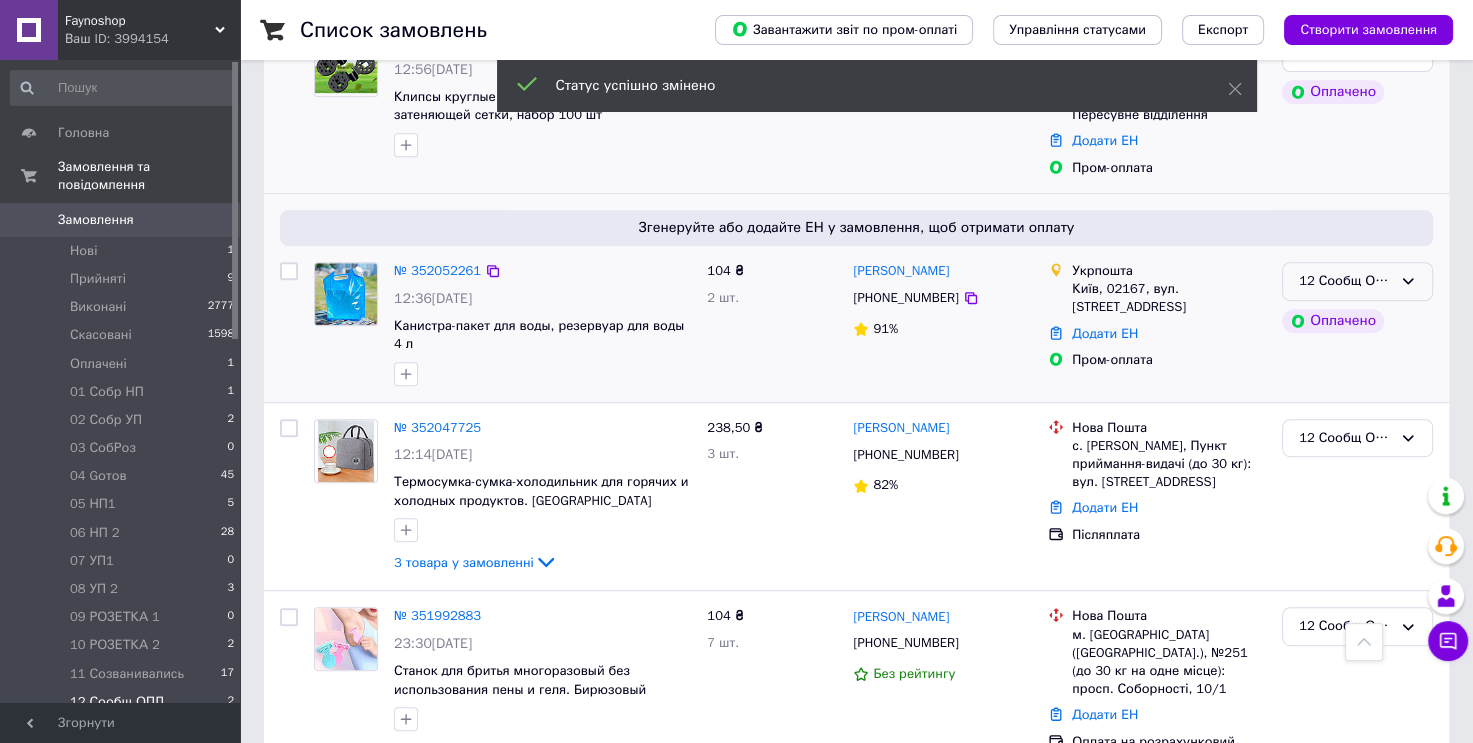 click on "12 Сообщ ОПЛ" at bounding box center (1357, 281) 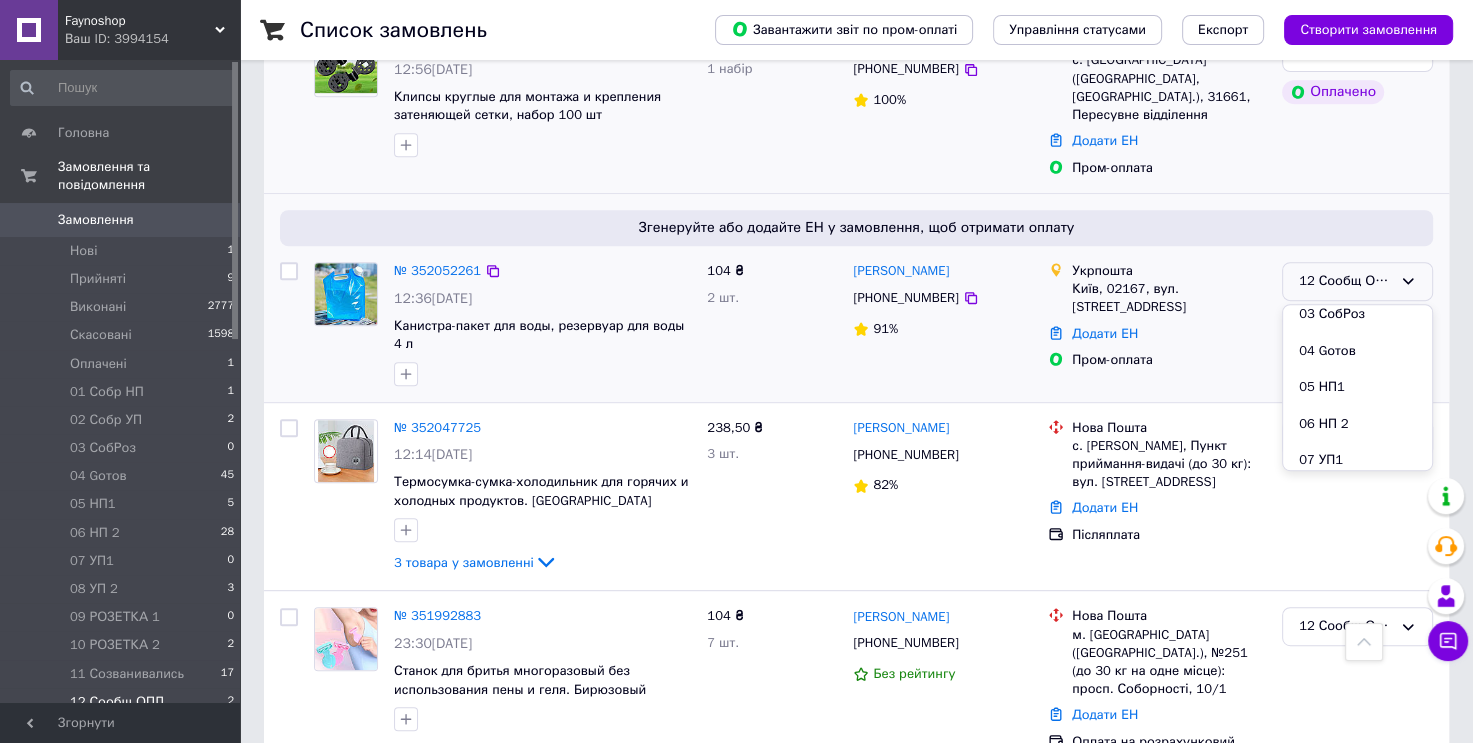 scroll, scrollTop: 289, scrollLeft: 0, axis: vertical 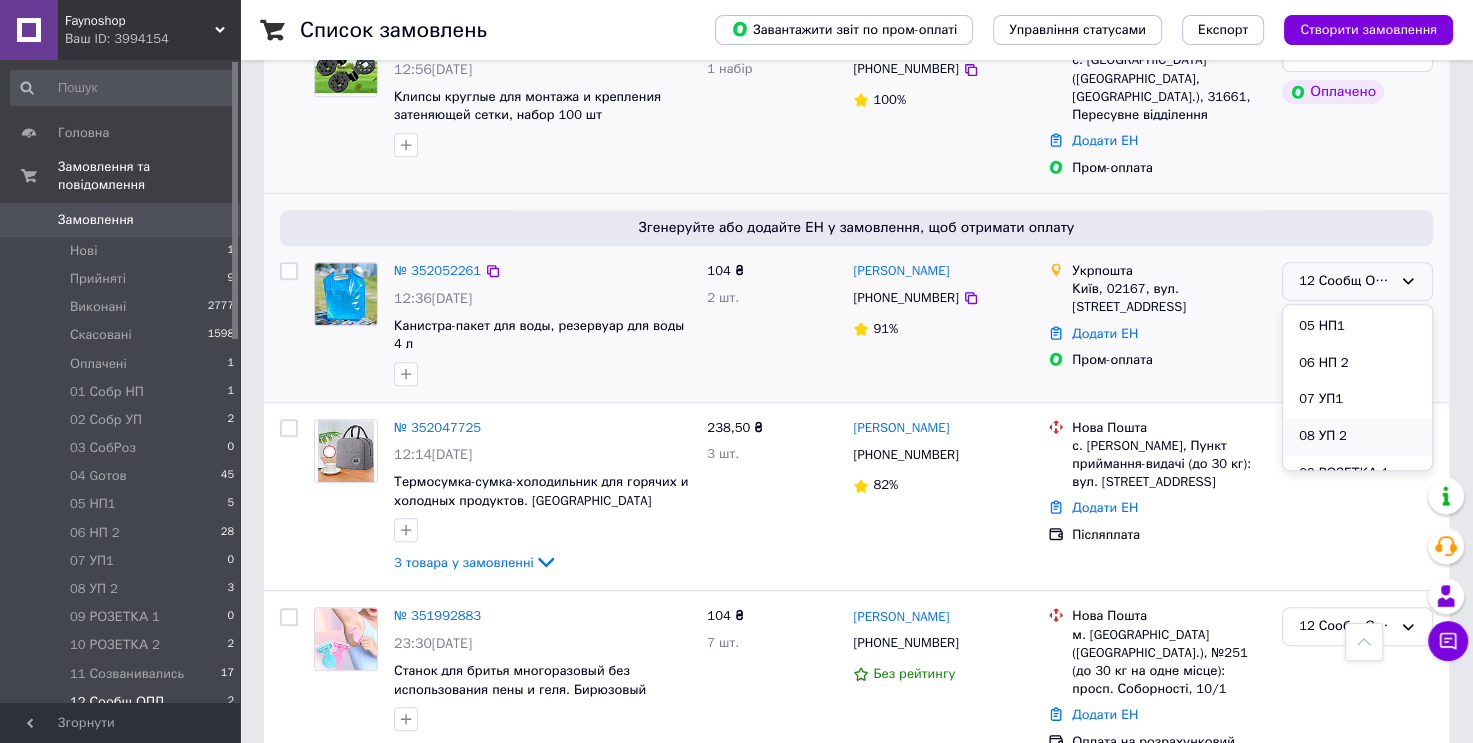 click on "08 УП 2" at bounding box center (1357, 436) 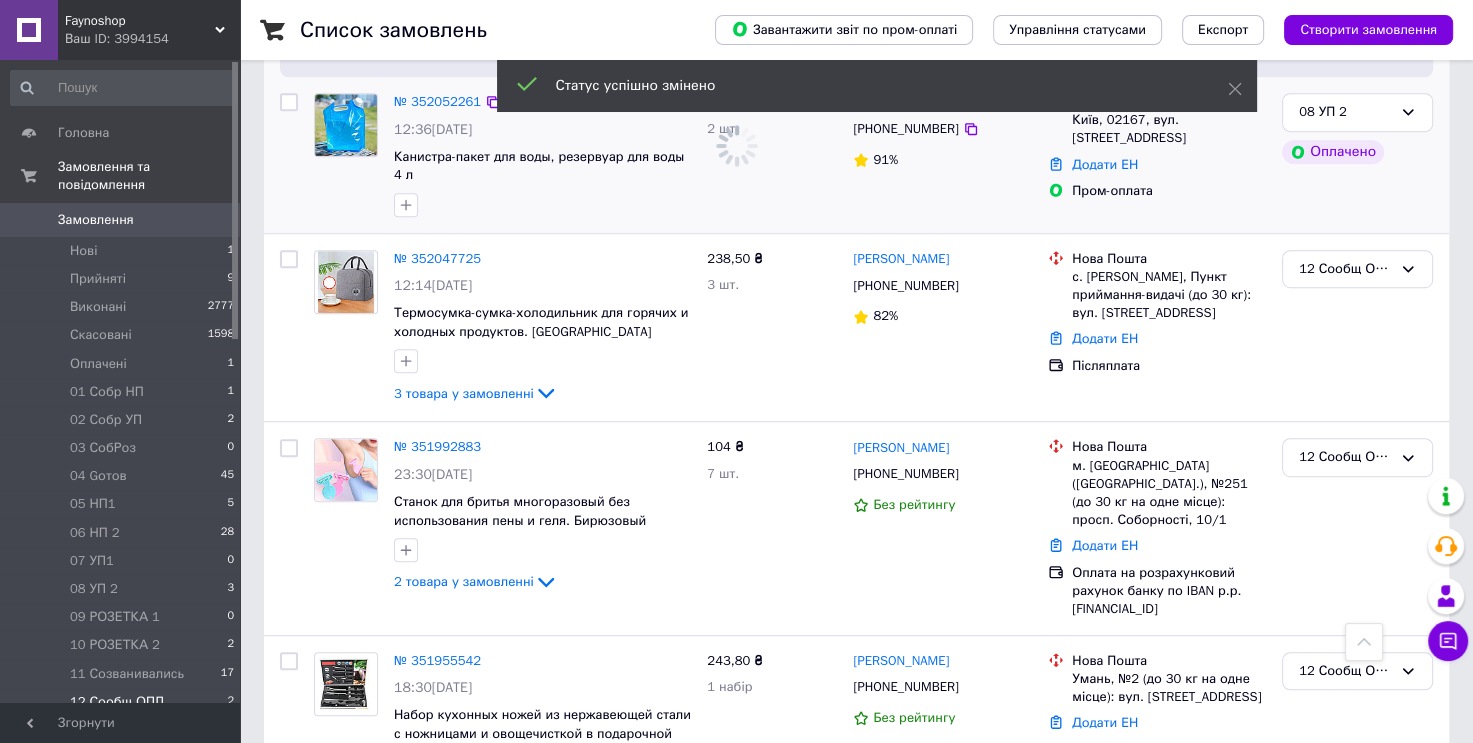 scroll, scrollTop: 1026, scrollLeft: 0, axis: vertical 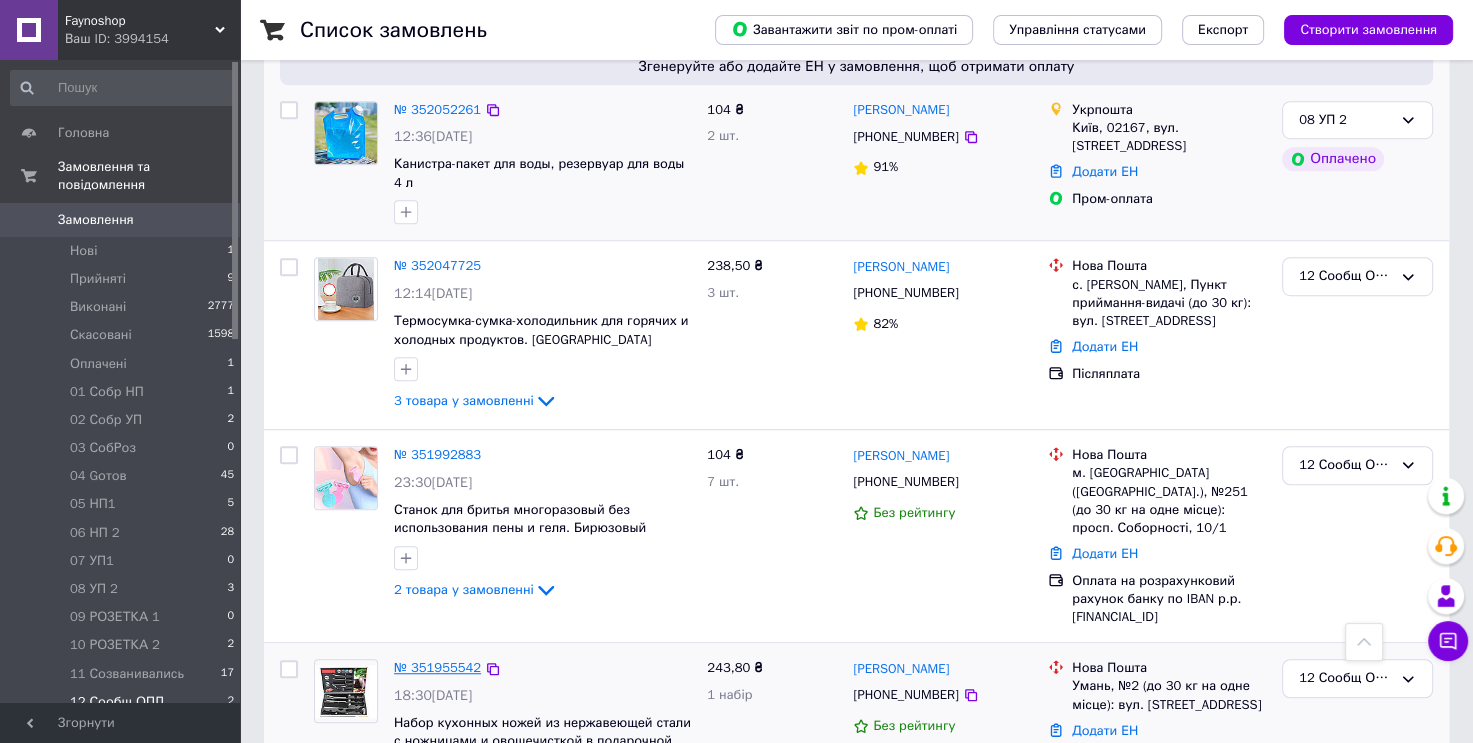 click on "№ 351955542" at bounding box center [437, 667] 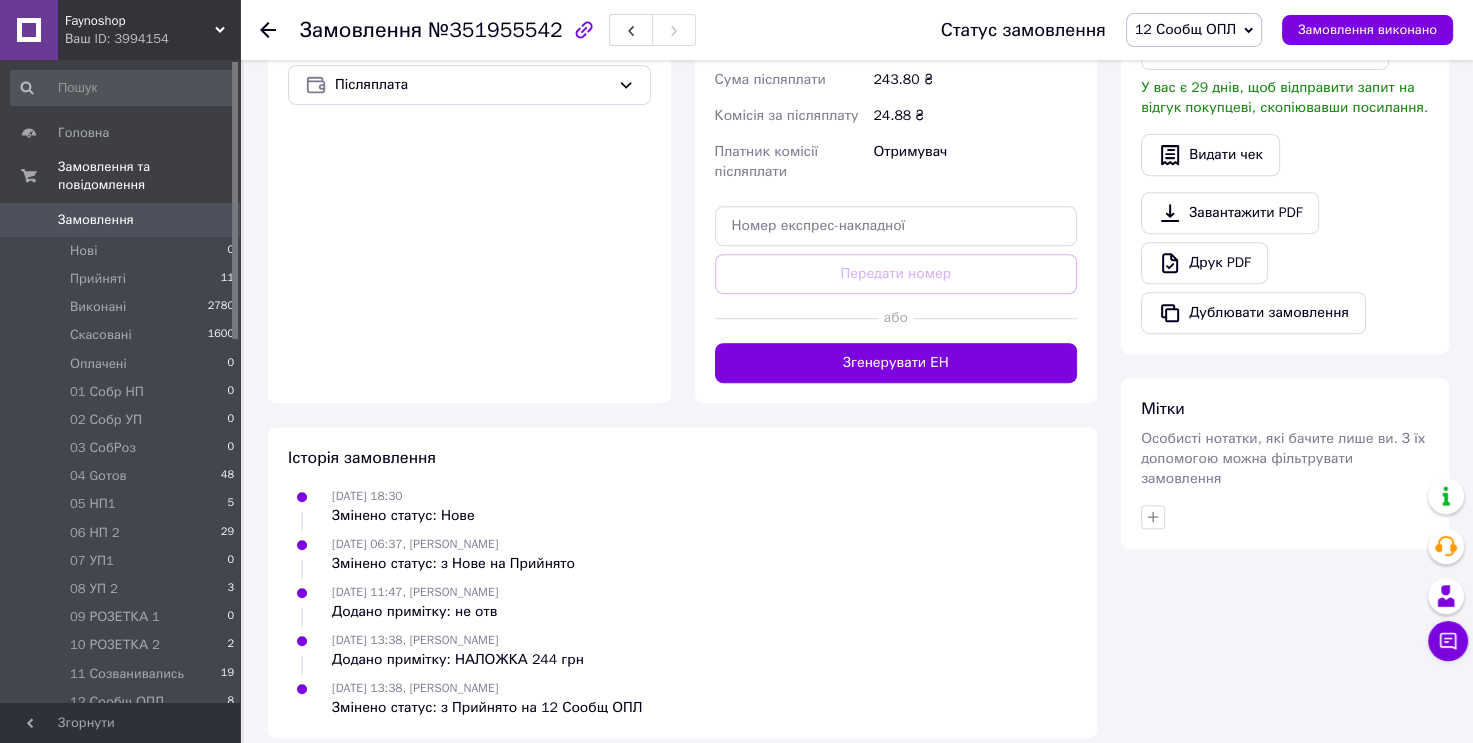 scroll, scrollTop: 114, scrollLeft: 0, axis: vertical 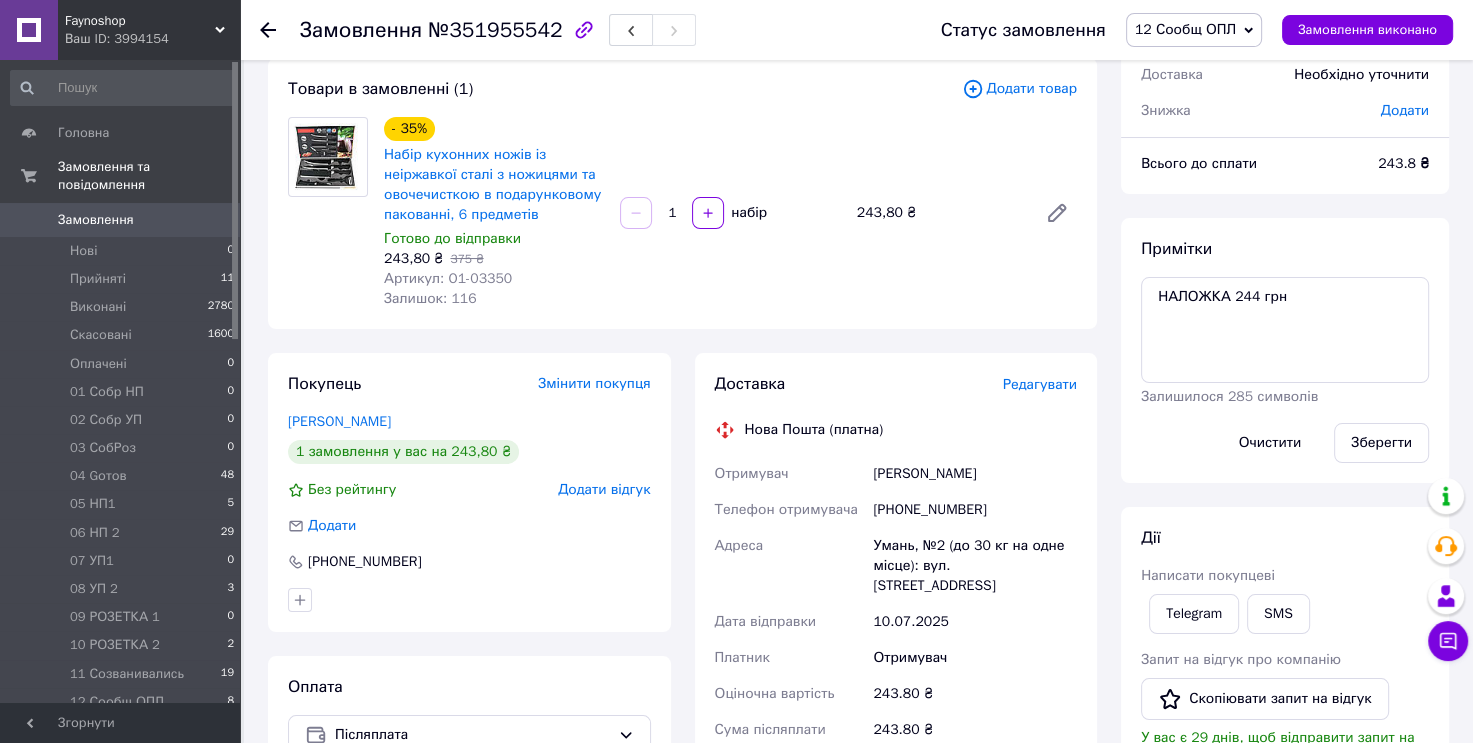 click on "12 Сообщ ОПЛ" at bounding box center (1185, 29) 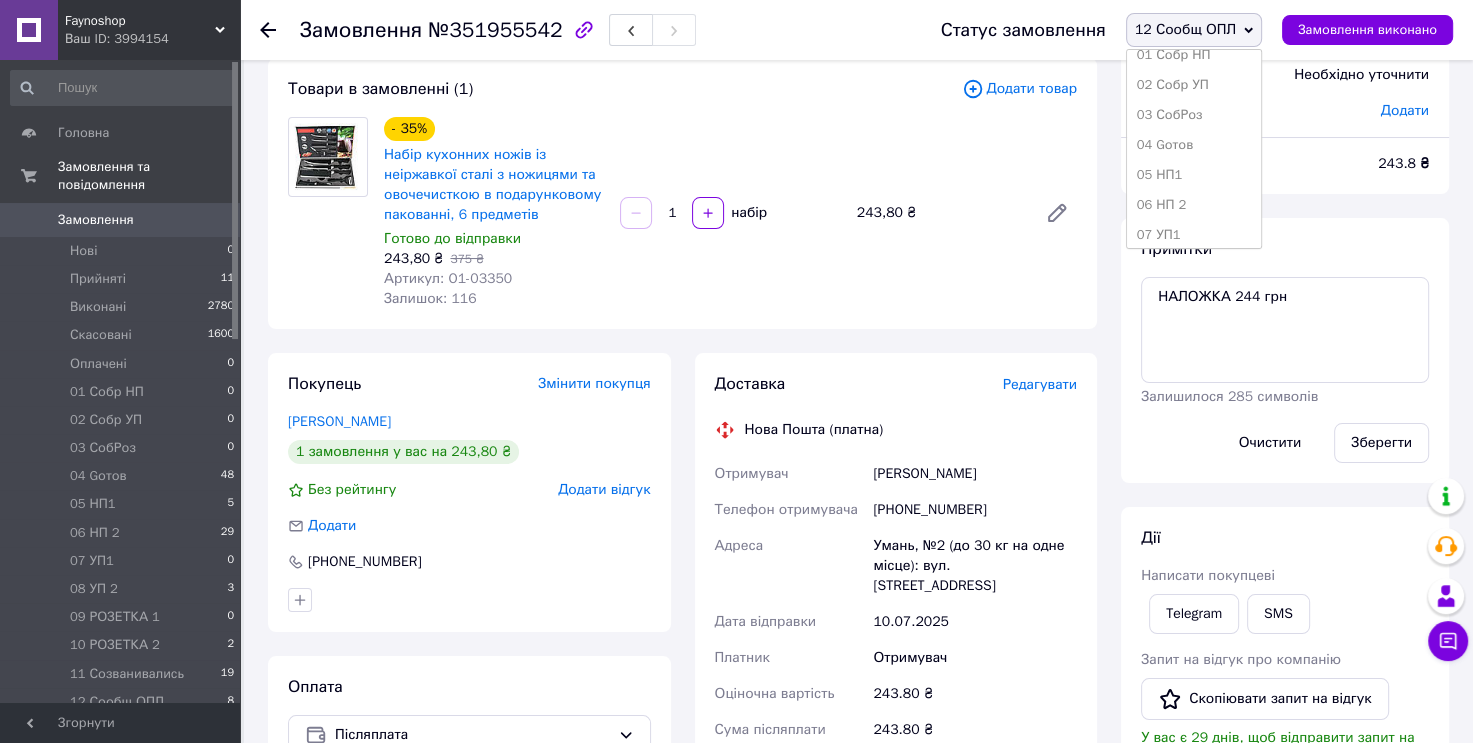 scroll, scrollTop: 173, scrollLeft: 0, axis: vertical 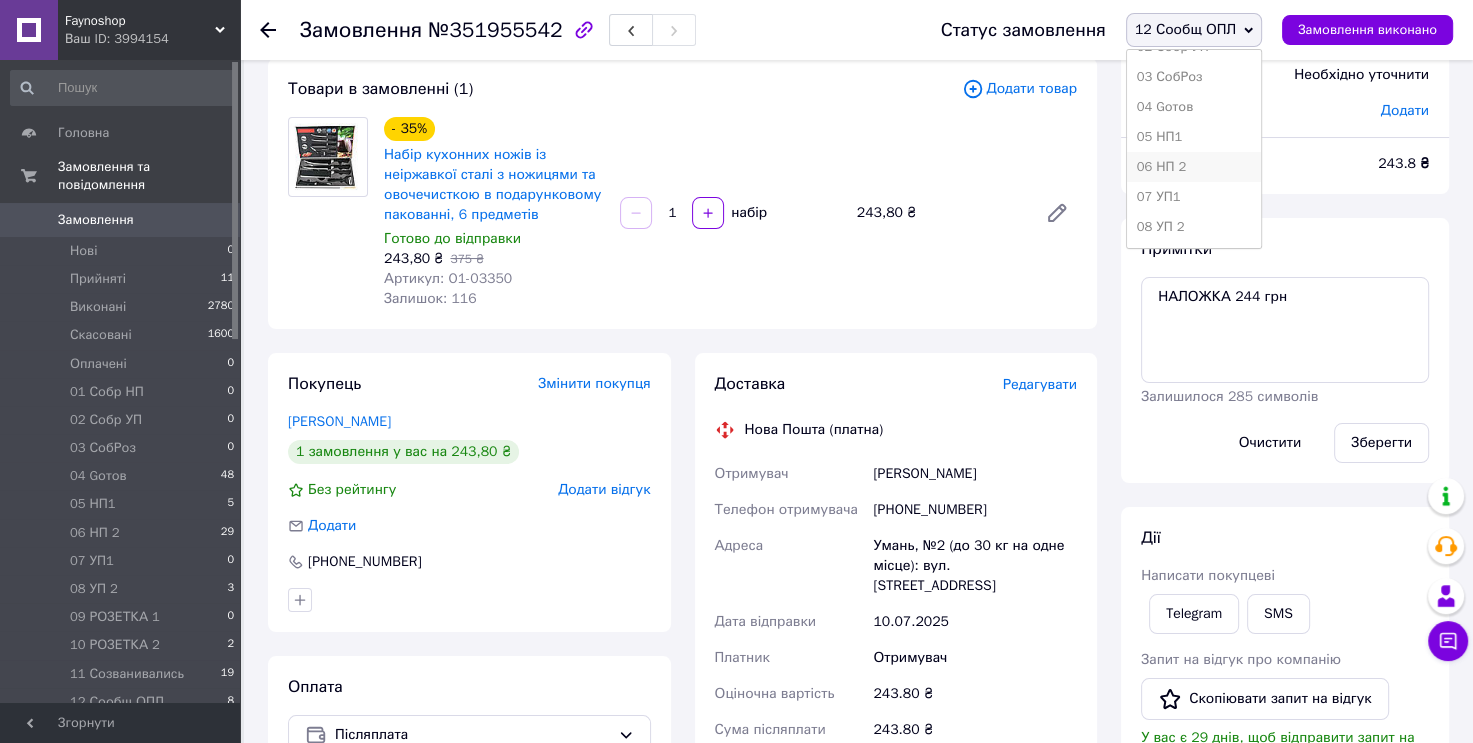 click on "06 НП 2" at bounding box center (1194, 167) 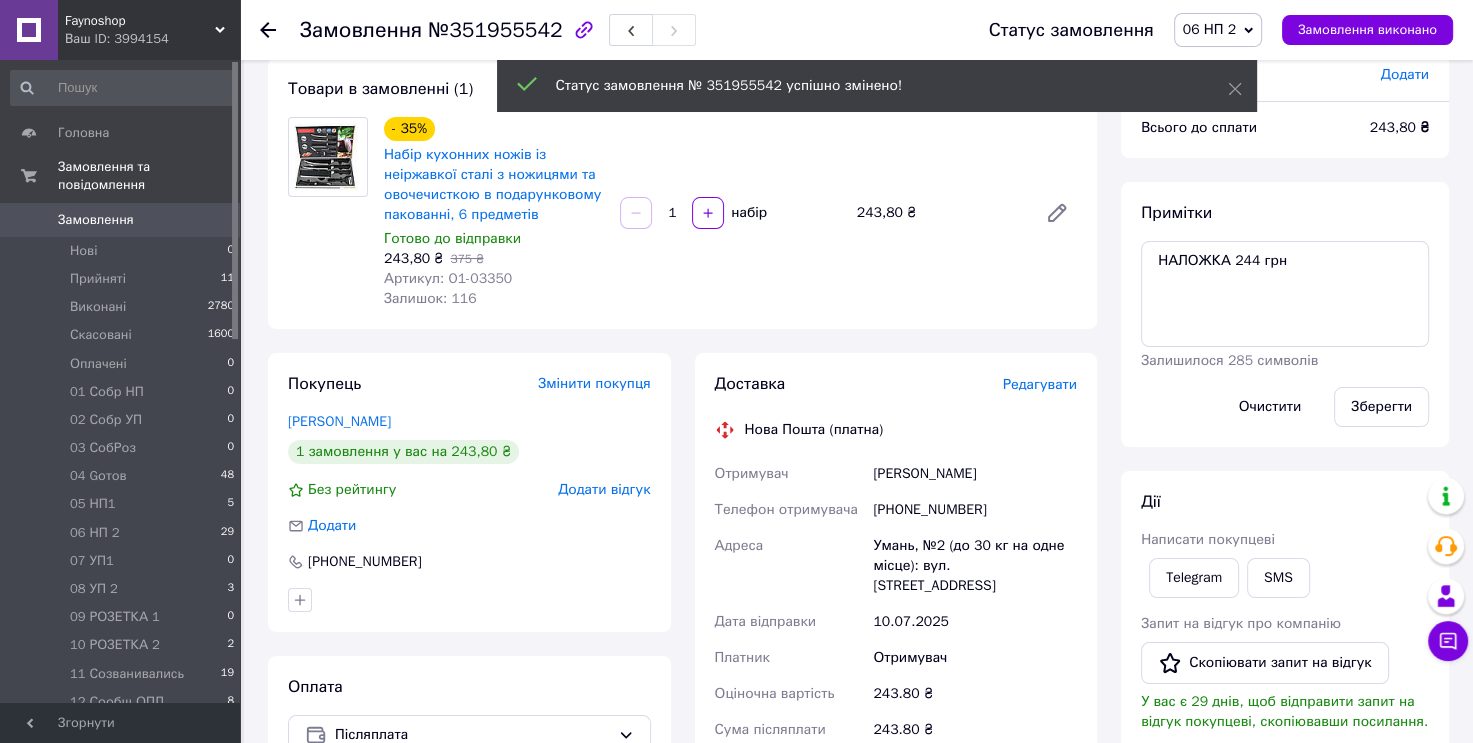 click on "12 Сообщ ОПЛ 8" at bounding box center [123, 702] 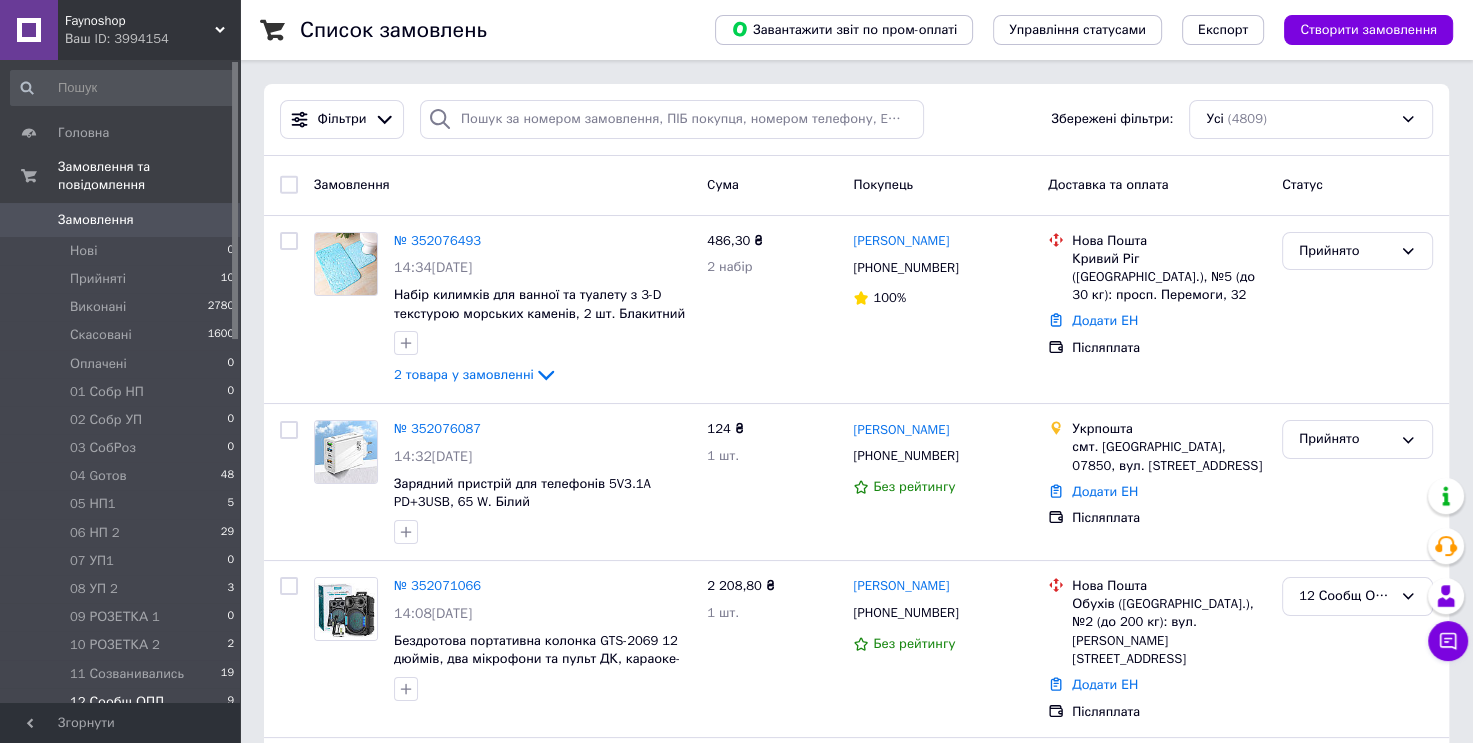 click on "12 Сообщ ОПЛ 9" at bounding box center [123, 702] 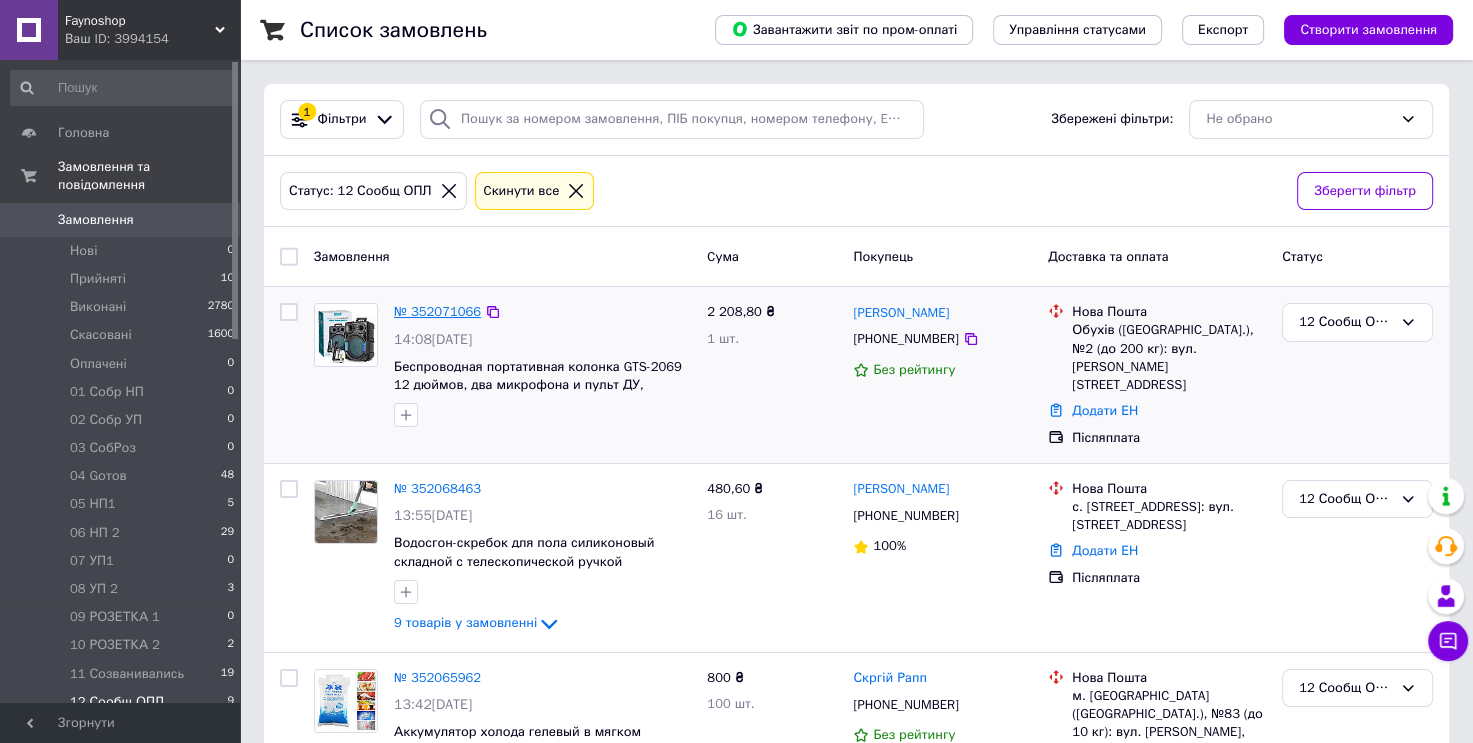 click on "№ 352071066" at bounding box center (437, 311) 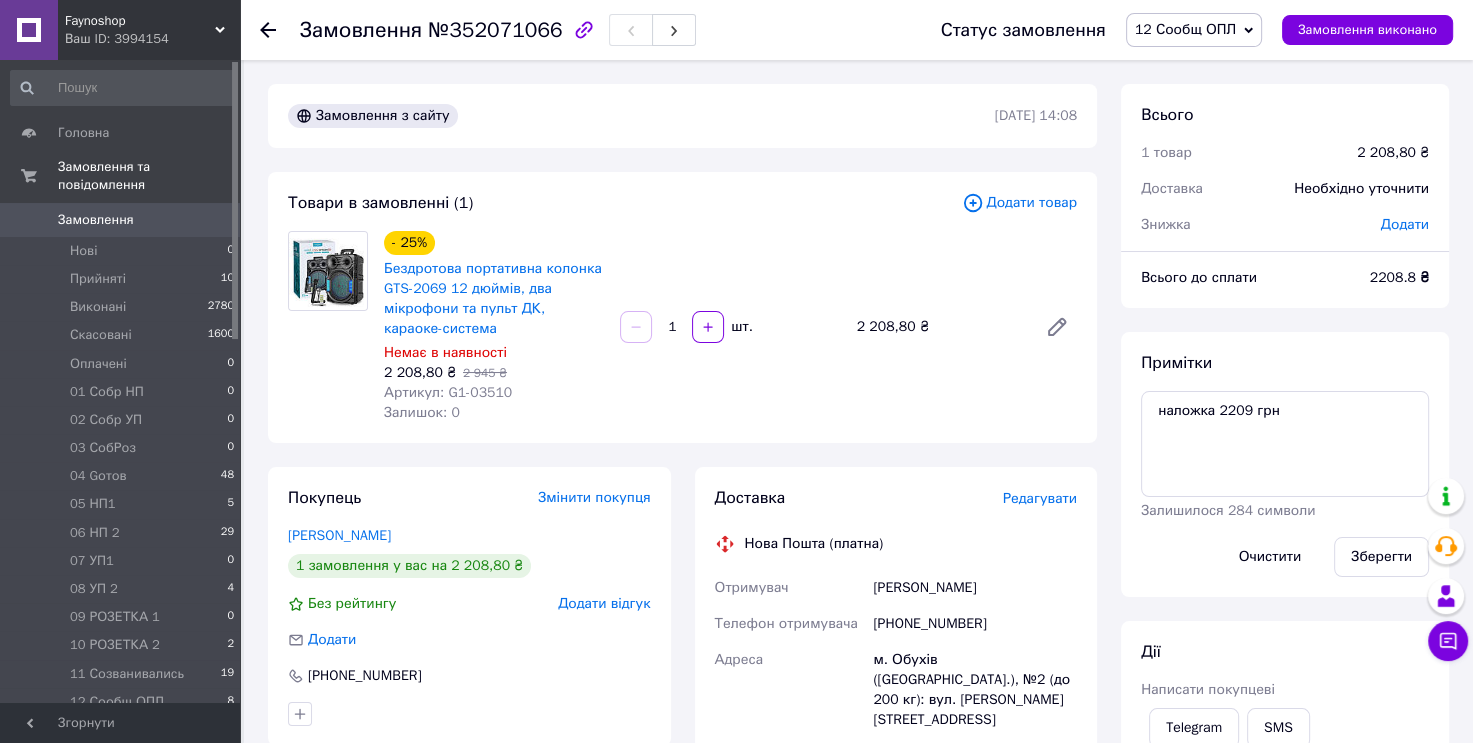 click on "12 Сообщ ОПЛ" at bounding box center (1185, 29) 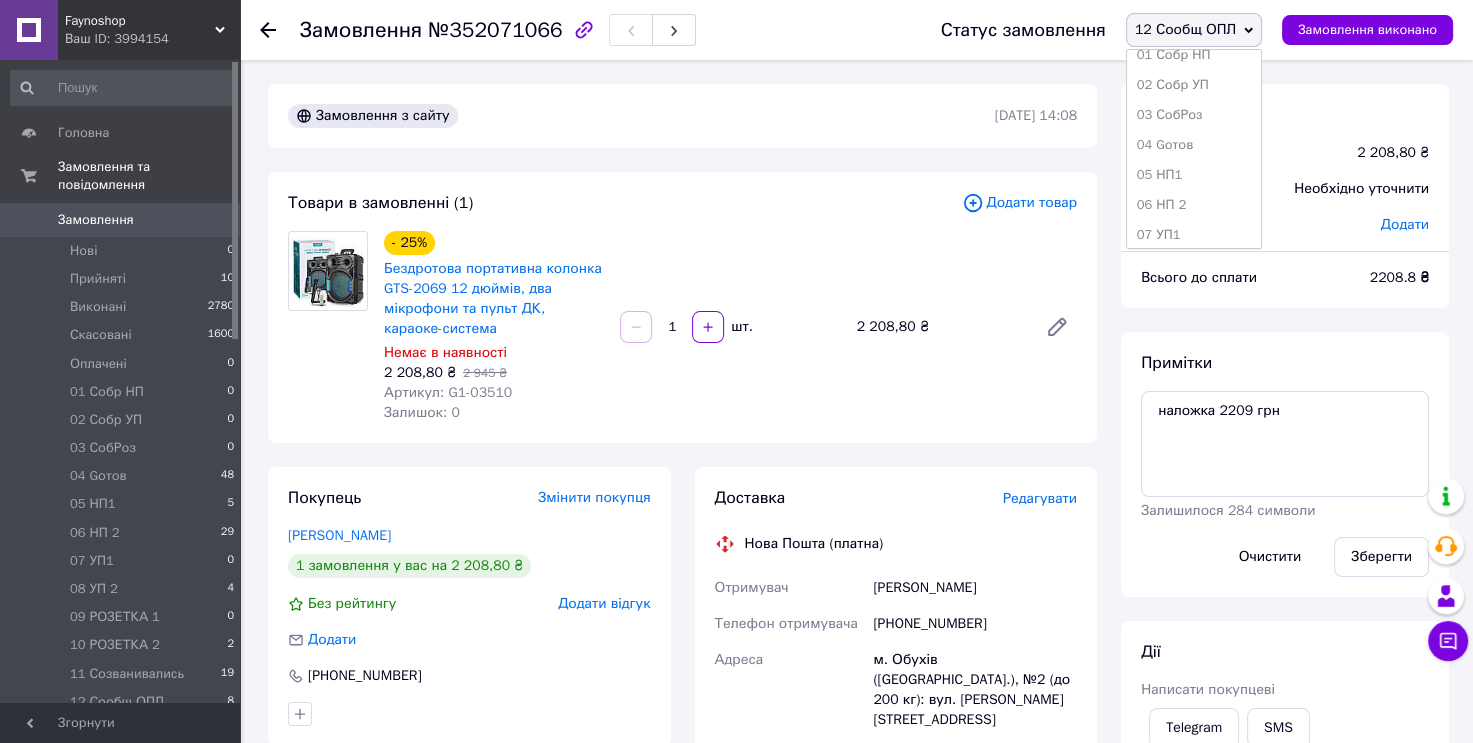 scroll, scrollTop: 173, scrollLeft: 0, axis: vertical 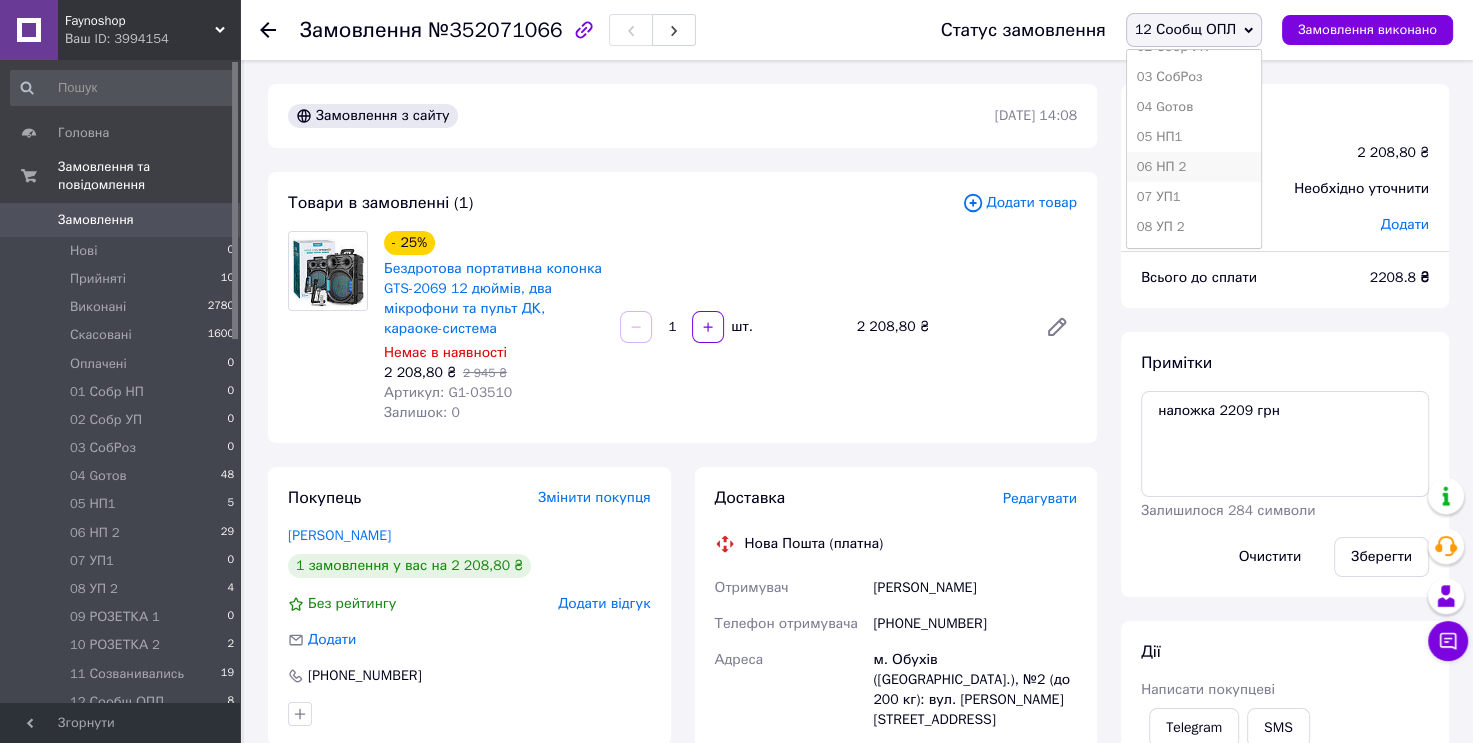 click on "06 НП 2" at bounding box center (1194, 167) 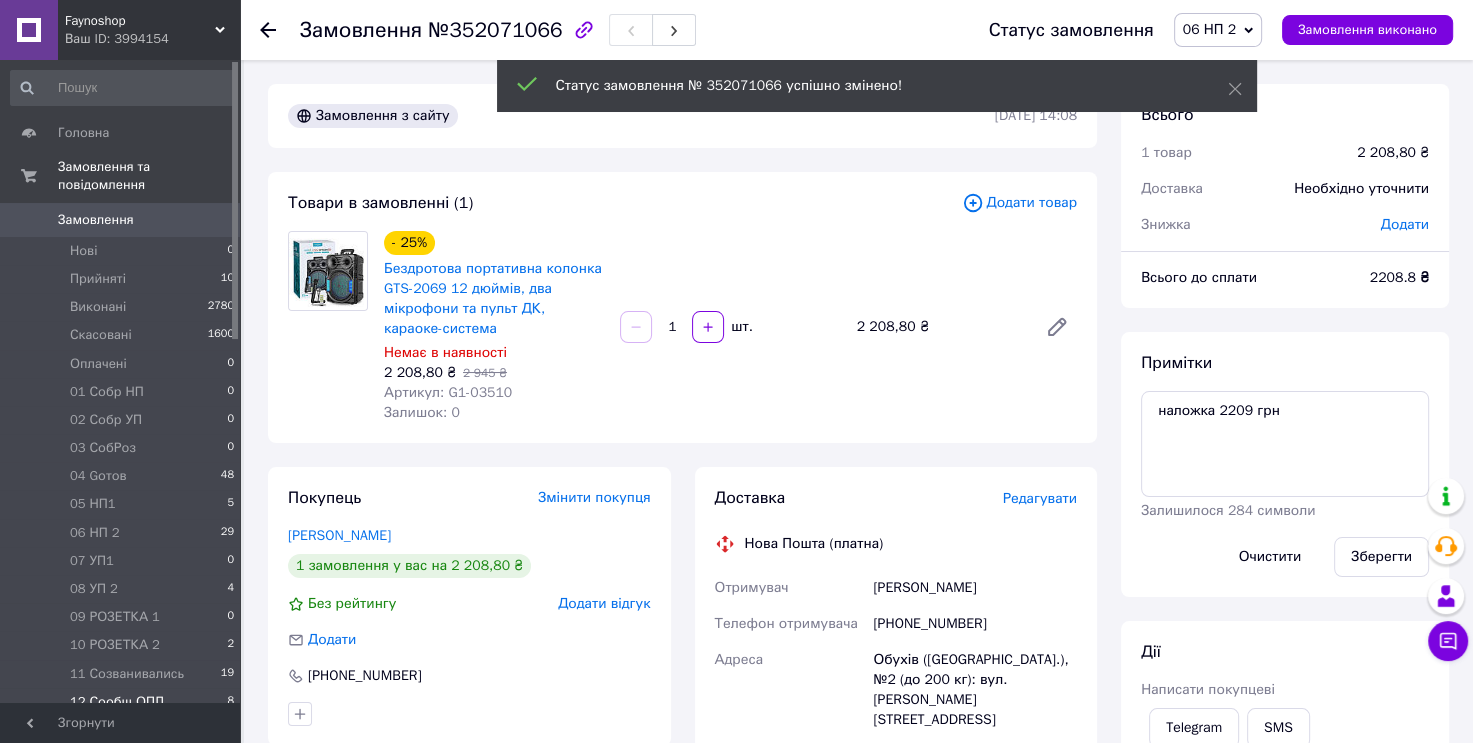 click on "12 Сообщ ОПЛ 8" at bounding box center [123, 702] 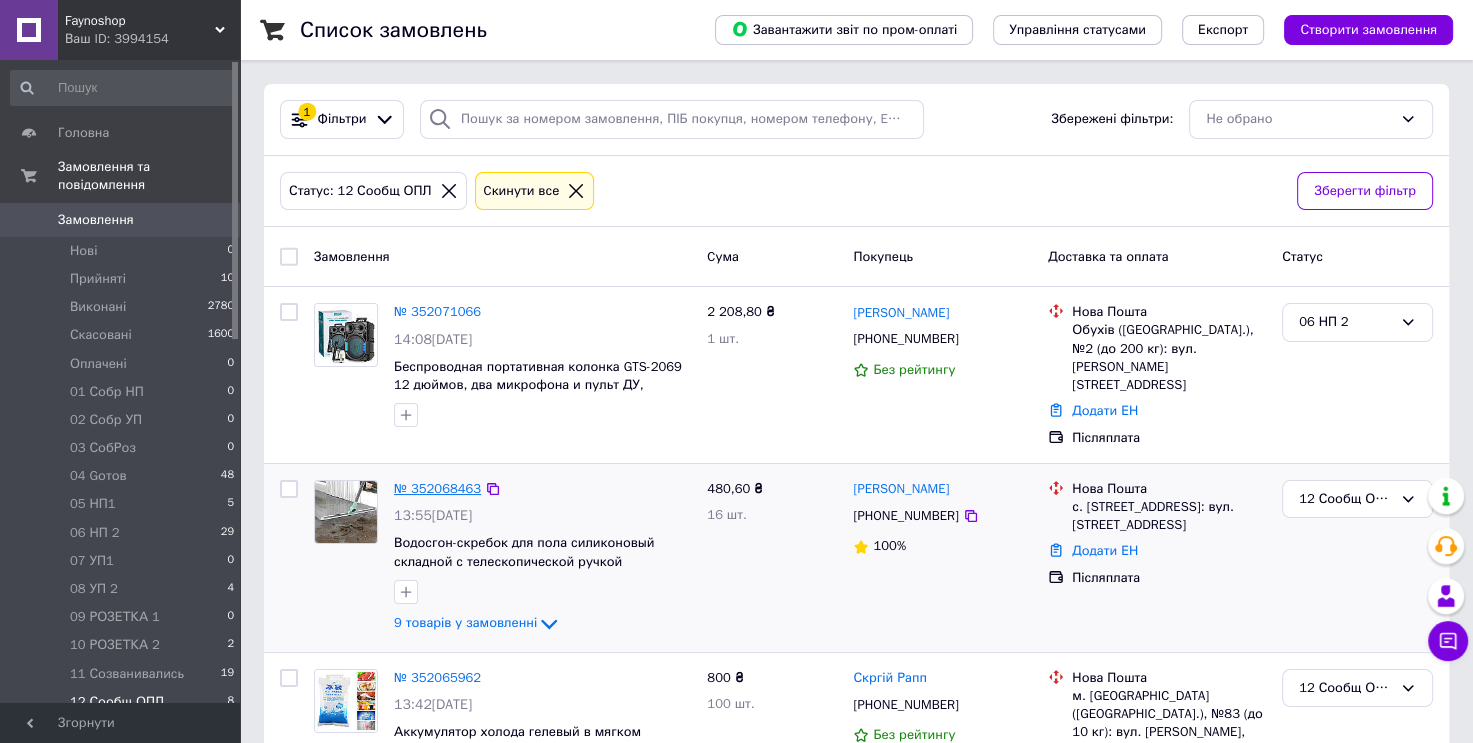 click on "№ 352068463" at bounding box center (437, 488) 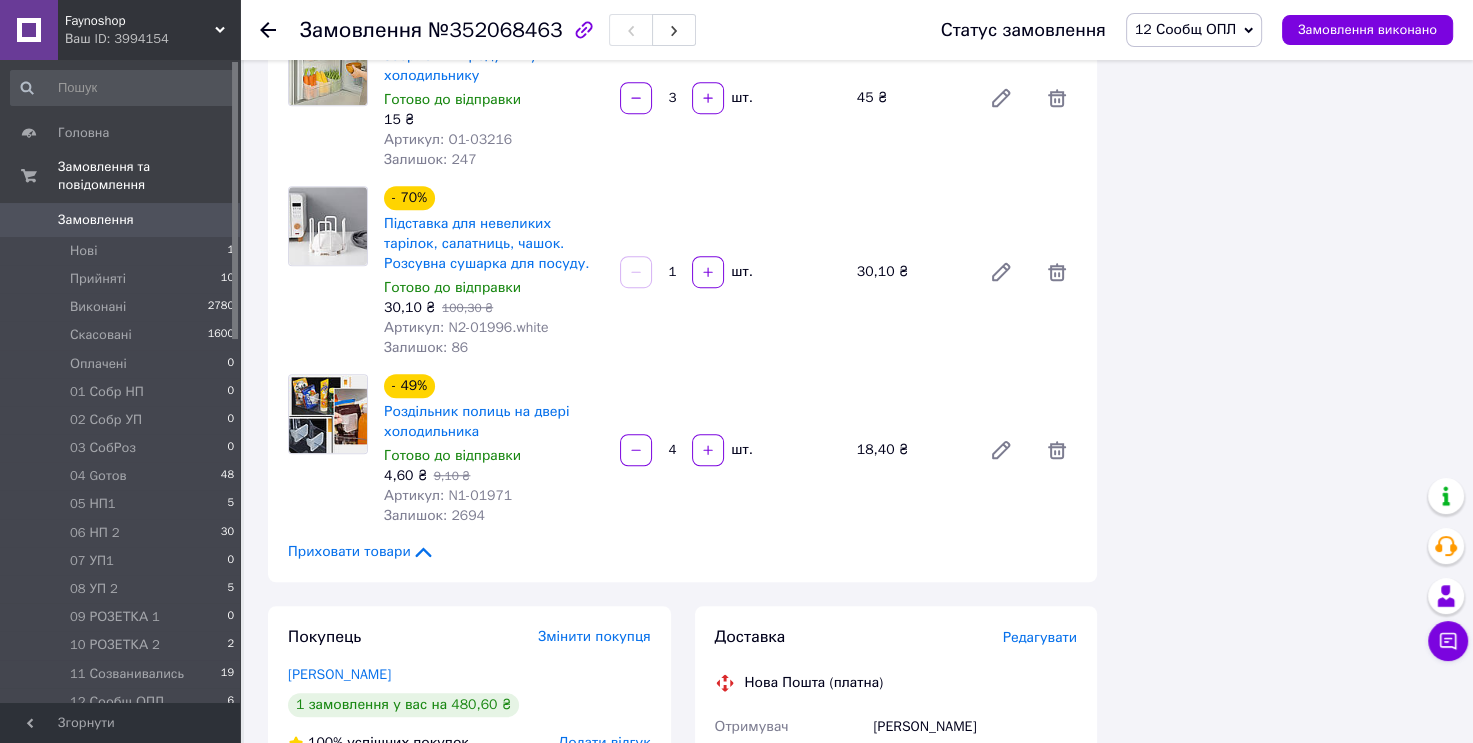 scroll, scrollTop: 1324, scrollLeft: 0, axis: vertical 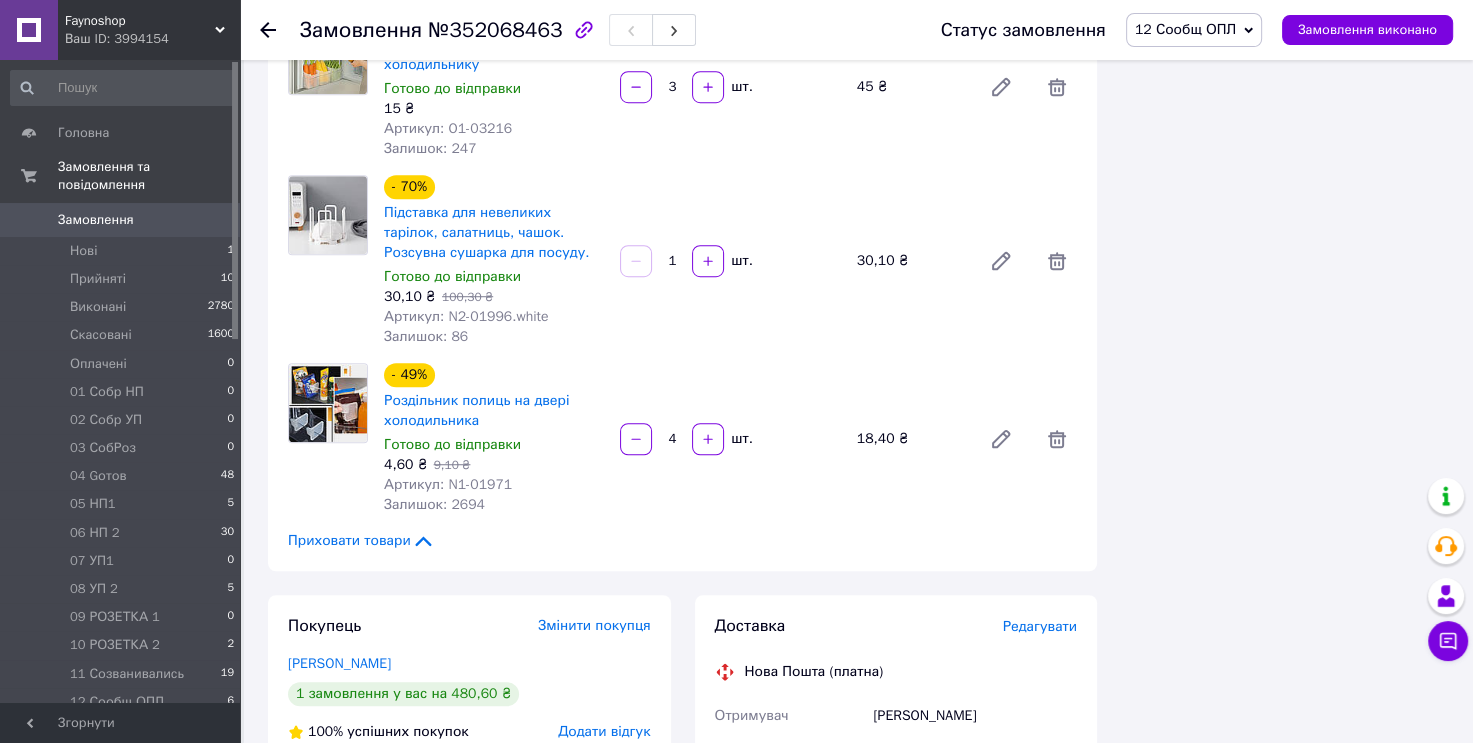 click on "12 Сообщ ОПЛ" at bounding box center [1194, 30] 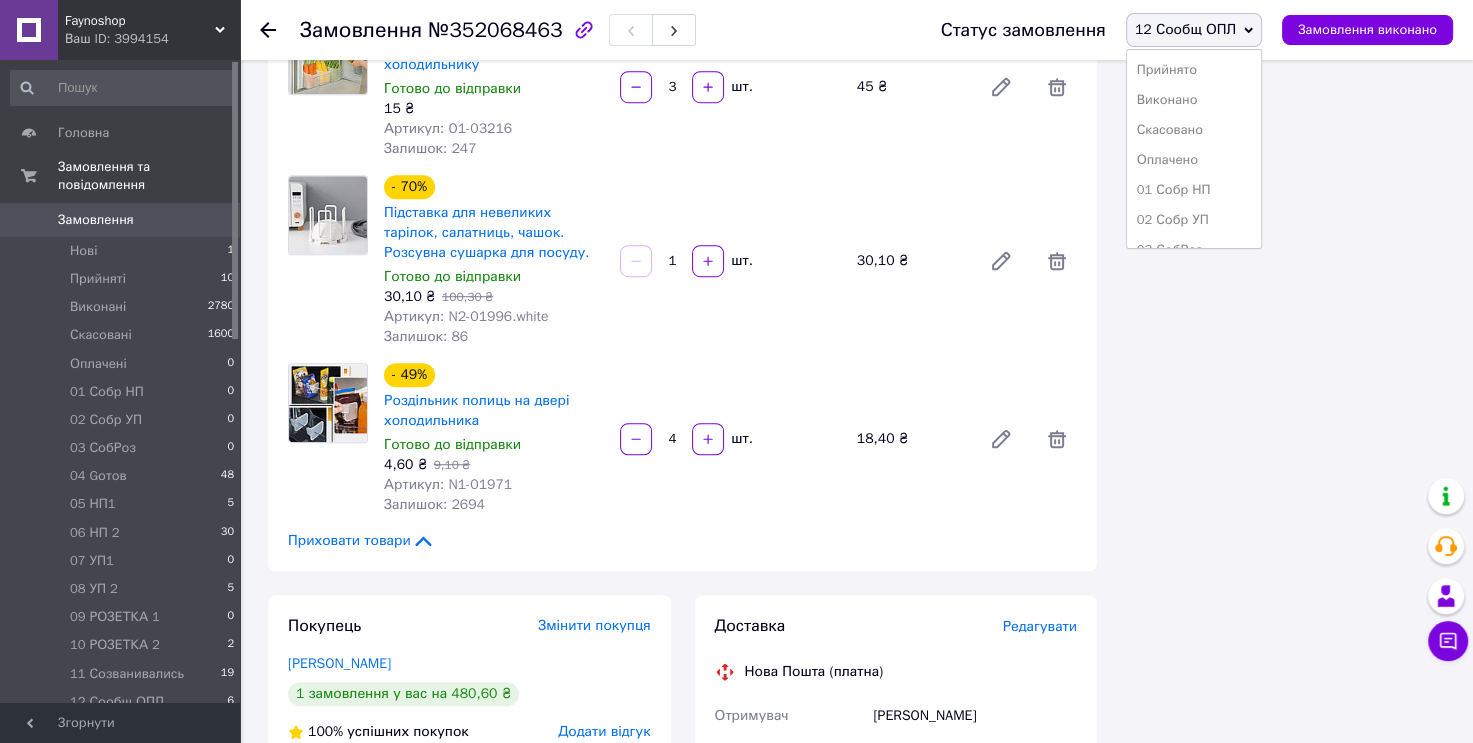 scroll, scrollTop: 173, scrollLeft: 0, axis: vertical 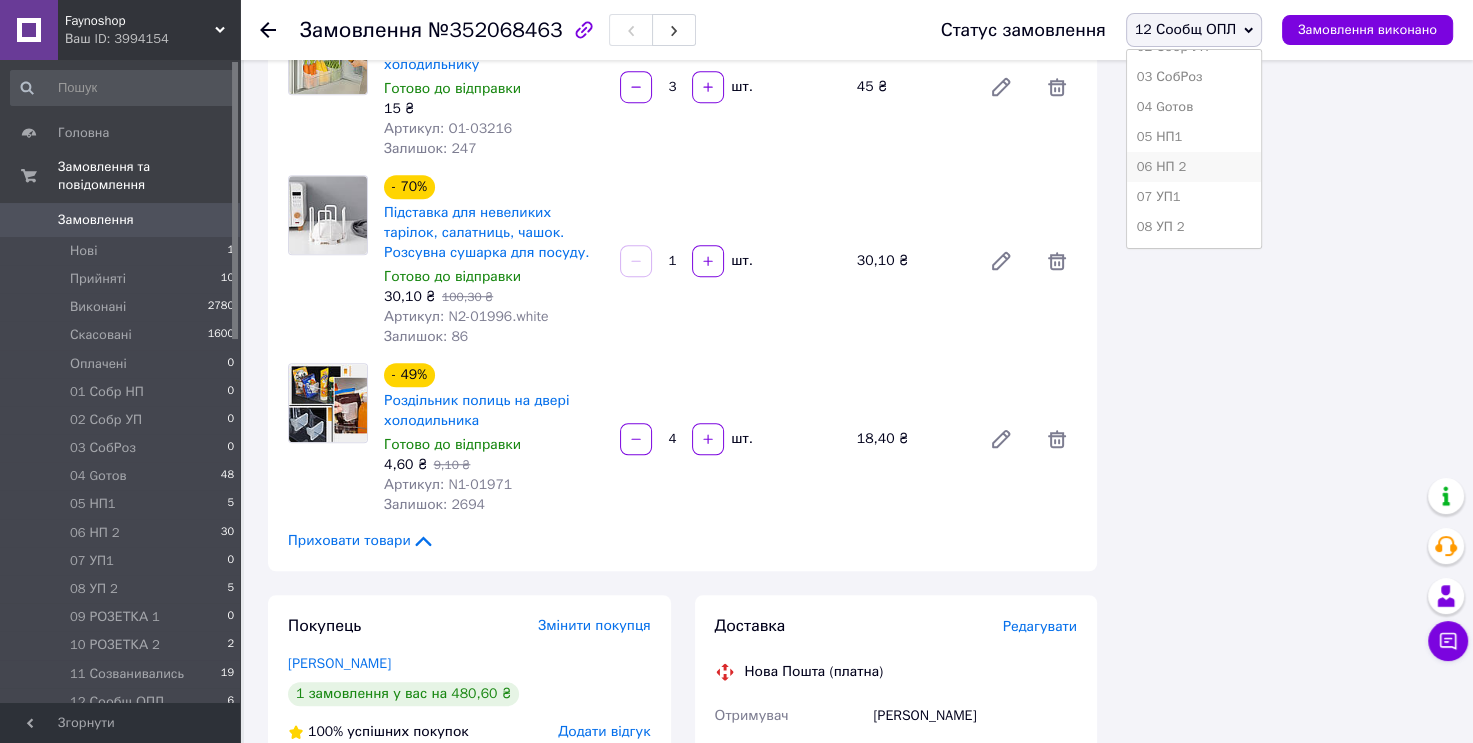 click on "06 НП 2" at bounding box center (1194, 167) 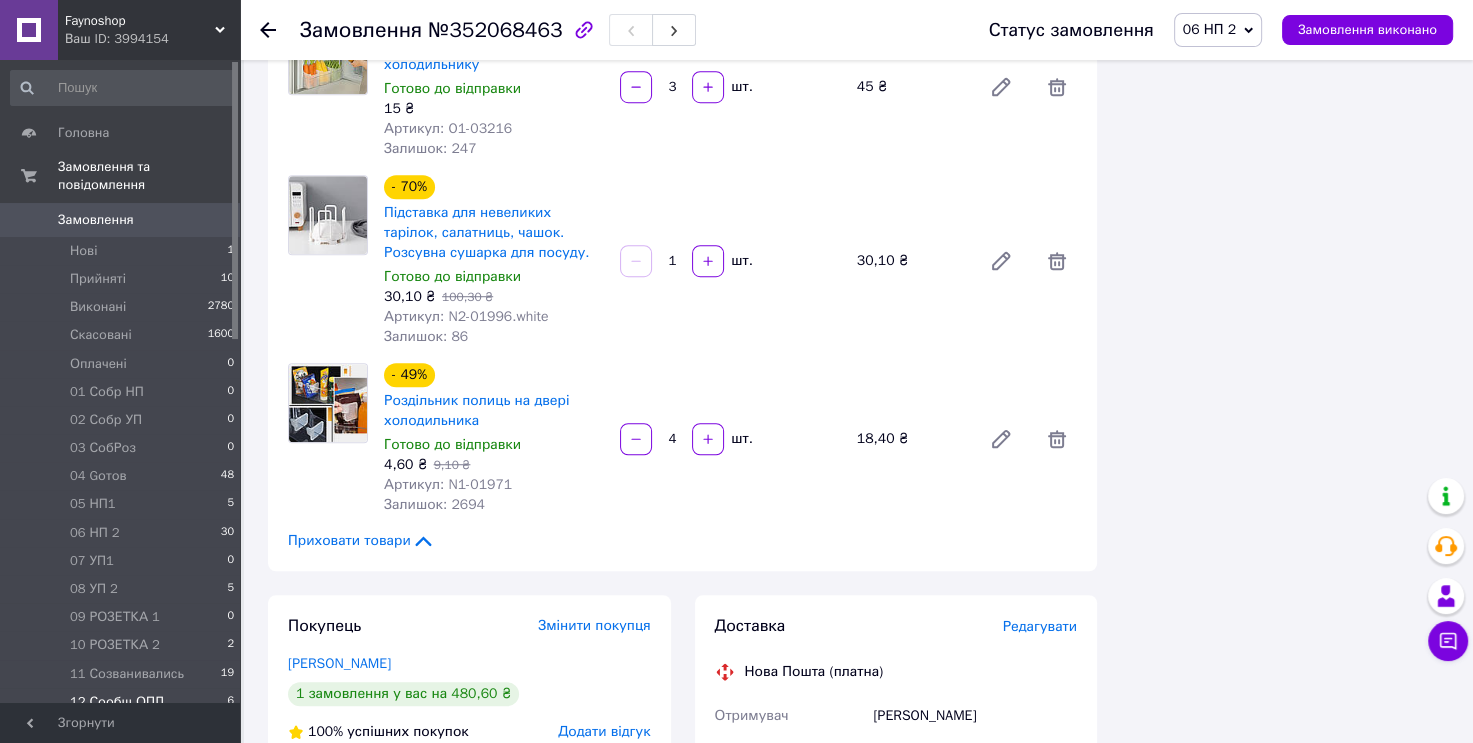 click on "12 Сообщ ОПЛ 6" at bounding box center (123, 702) 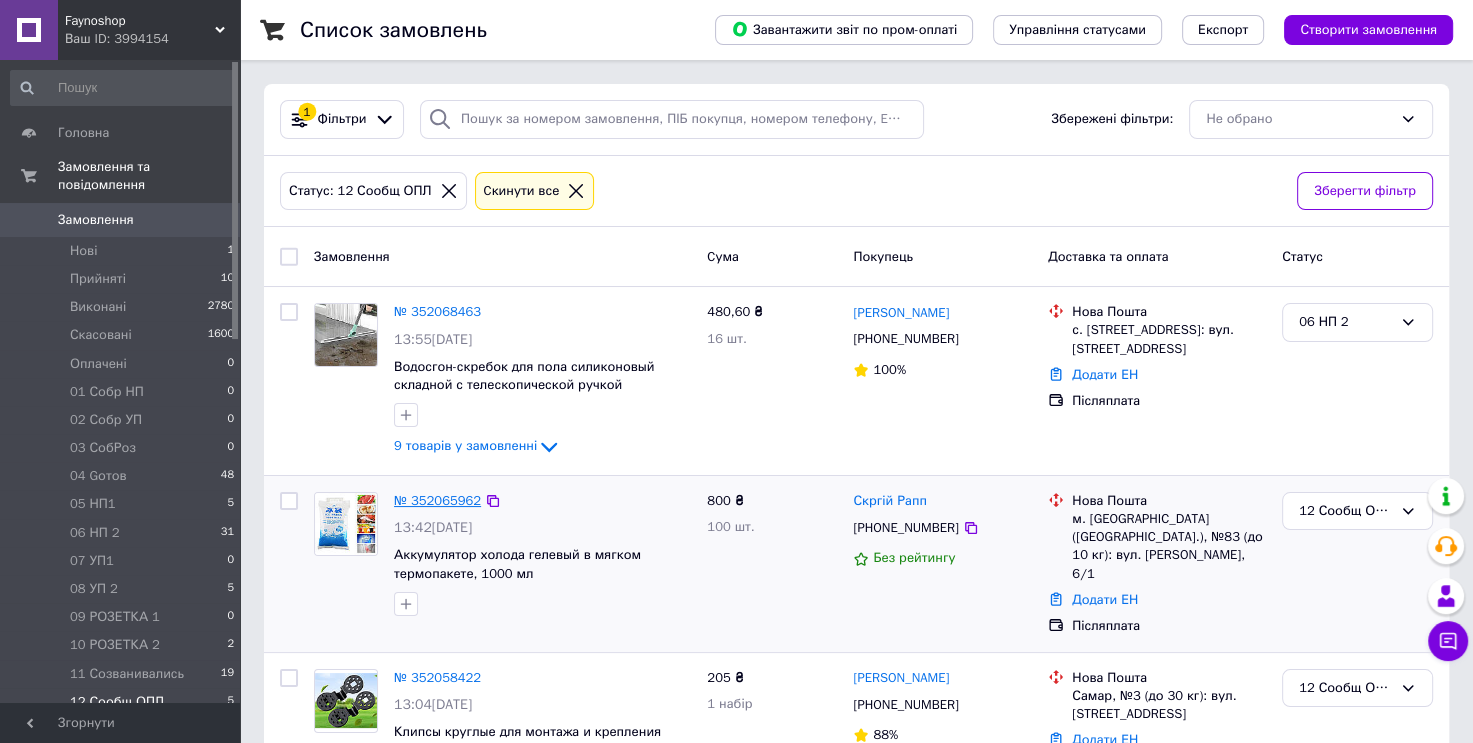 click on "№ 352065962" at bounding box center [437, 500] 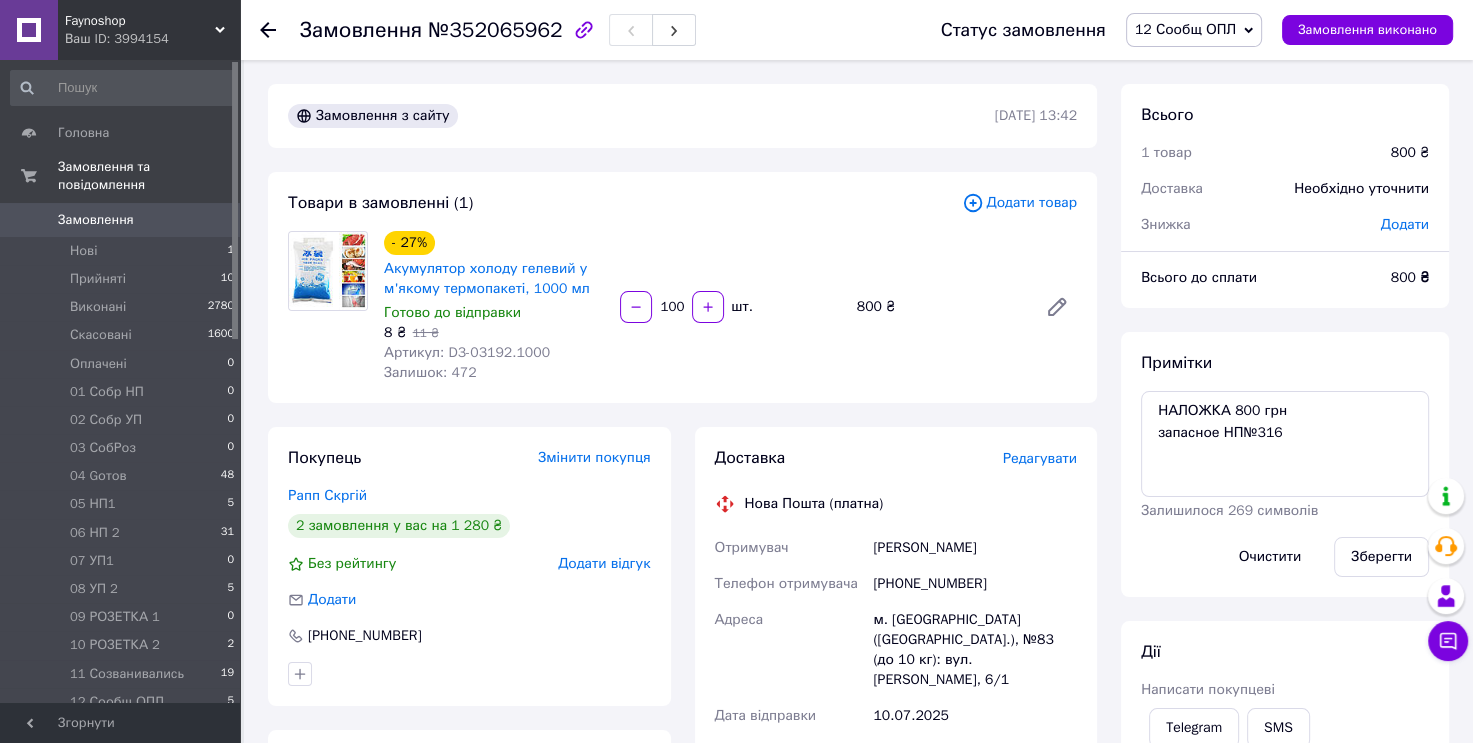 click 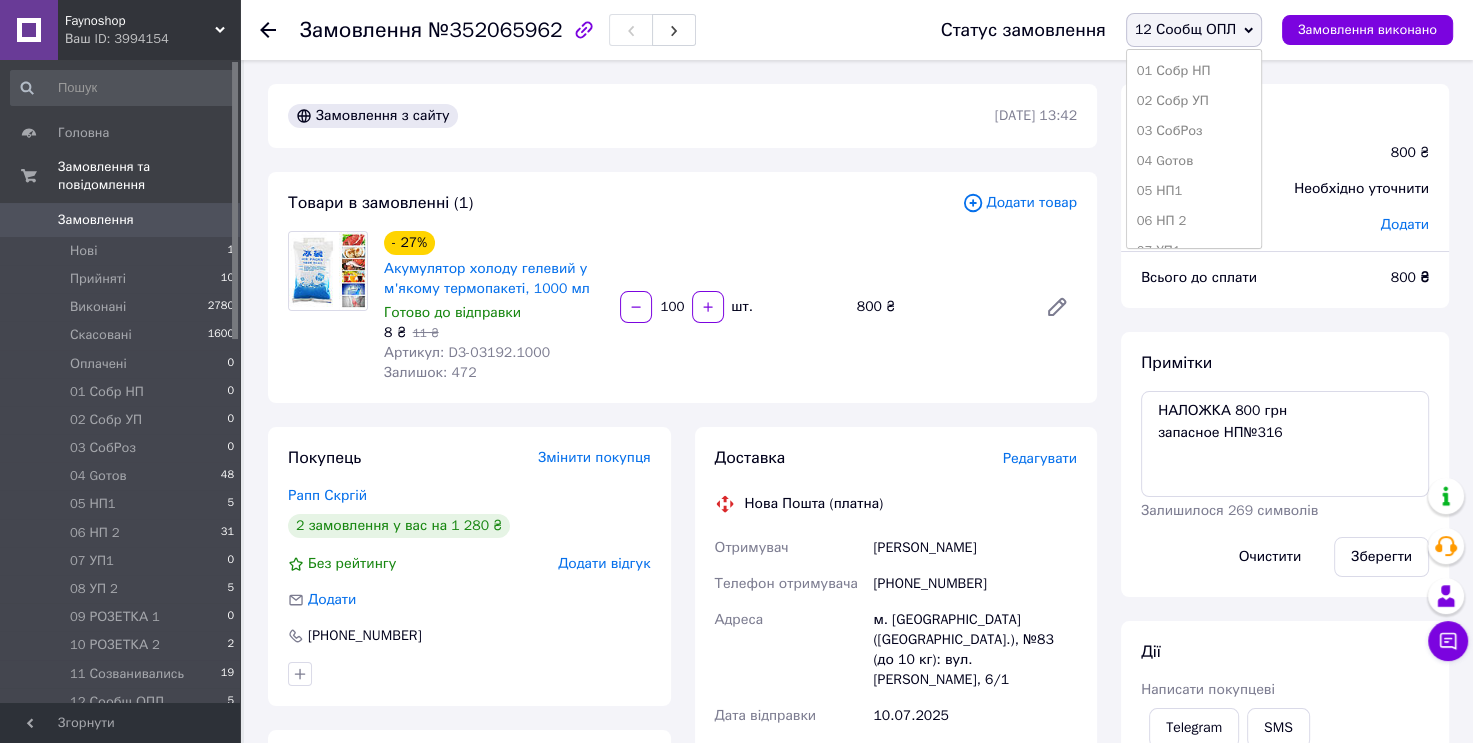 scroll, scrollTop: 173, scrollLeft: 0, axis: vertical 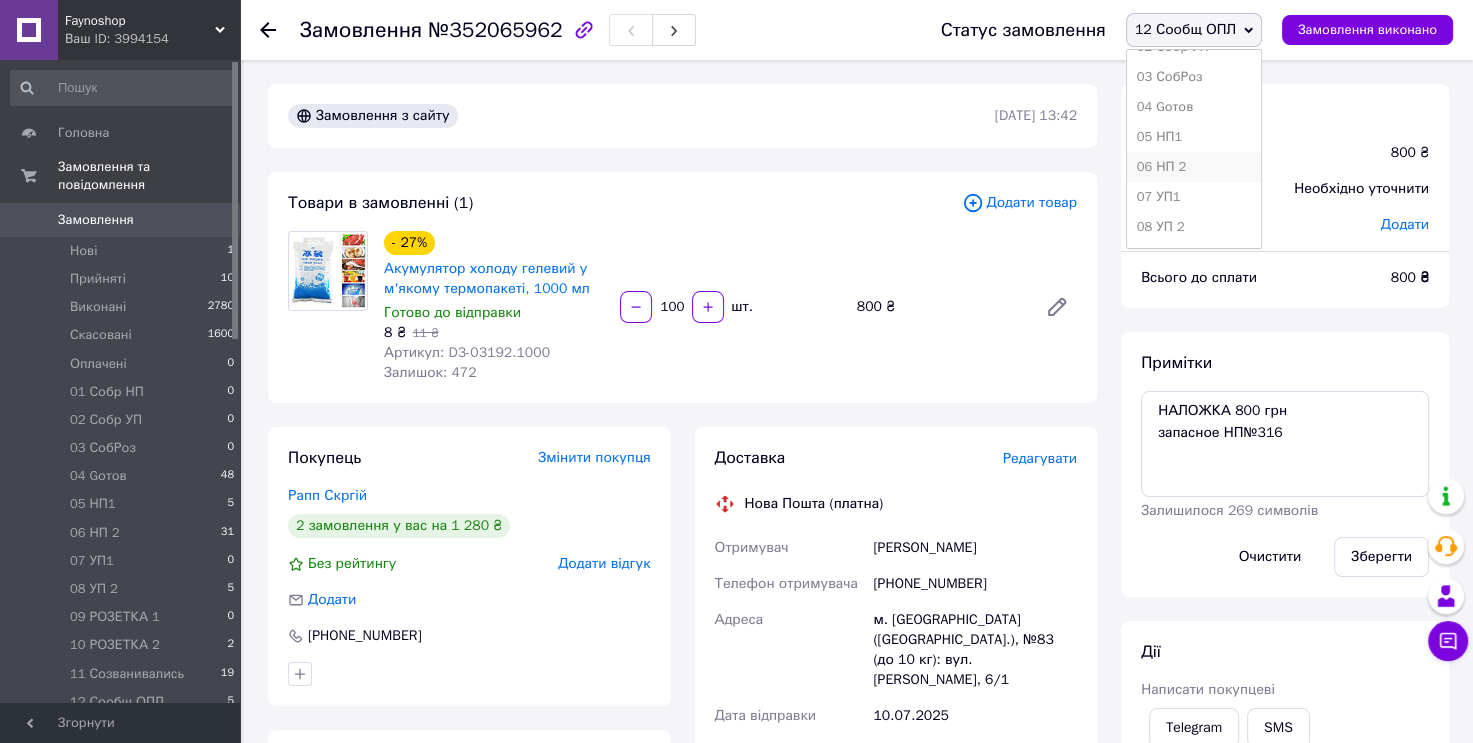 click on "06 НП 2" at bounding box center [1194, 167] 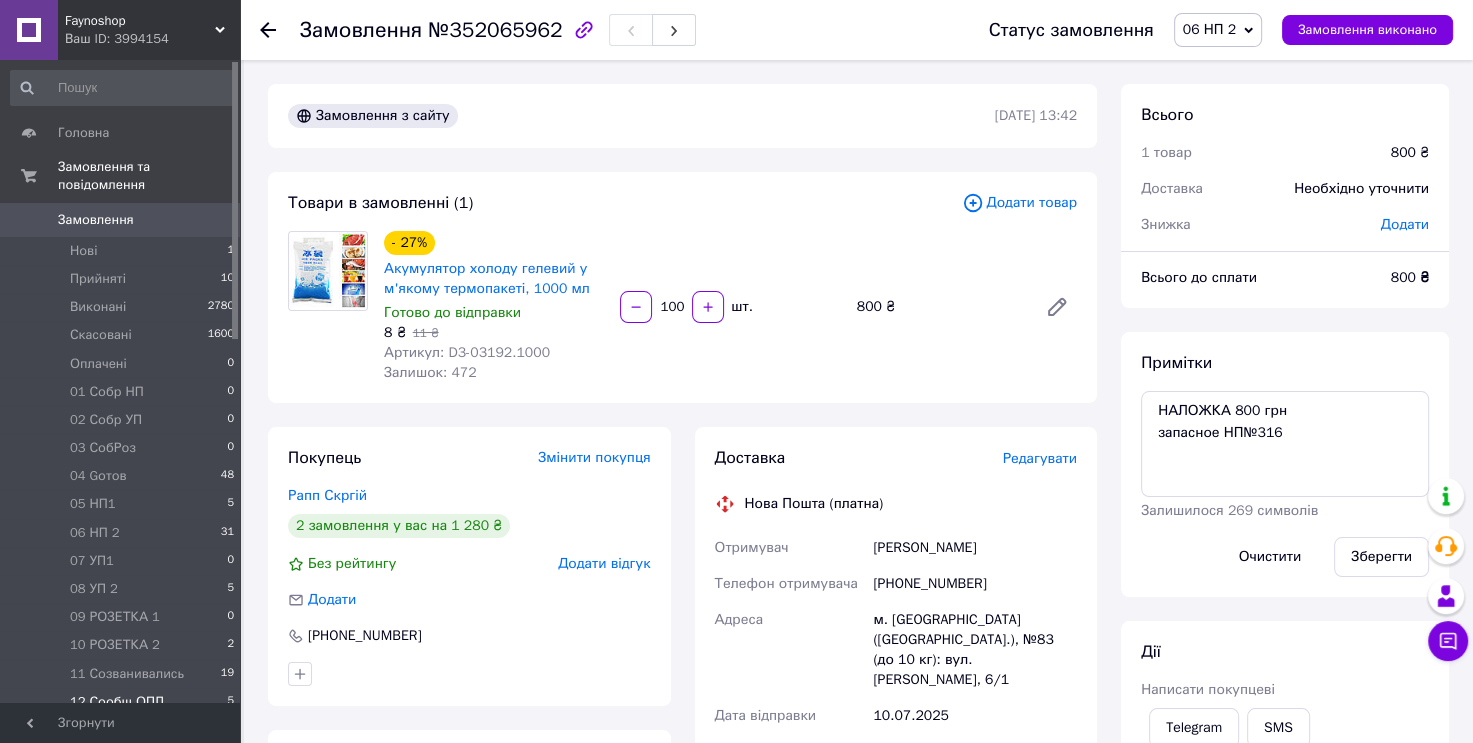 click on "12 Сообщ ОПЛ 5" at bounding box center [123, 702] 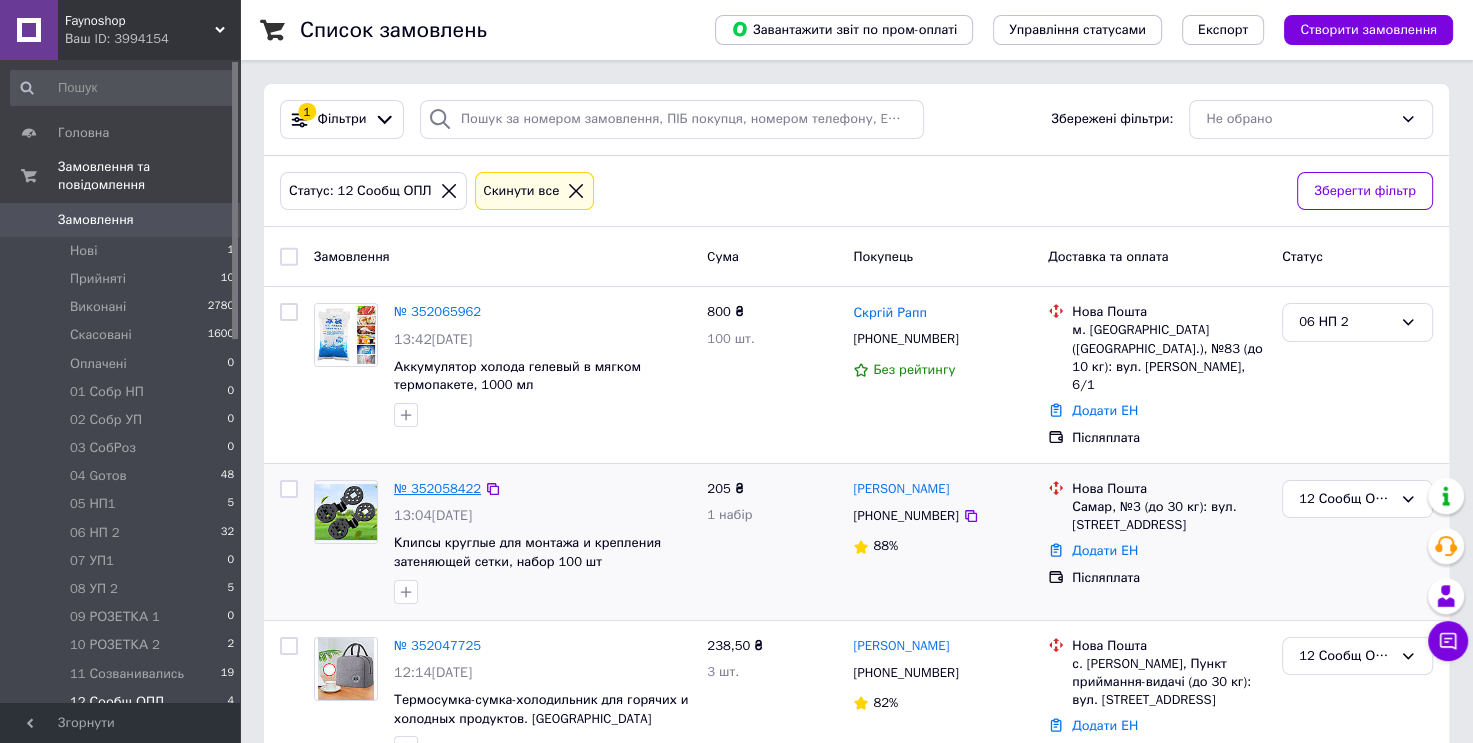 click on "№ 352058422" at bounding box center [437, 488] 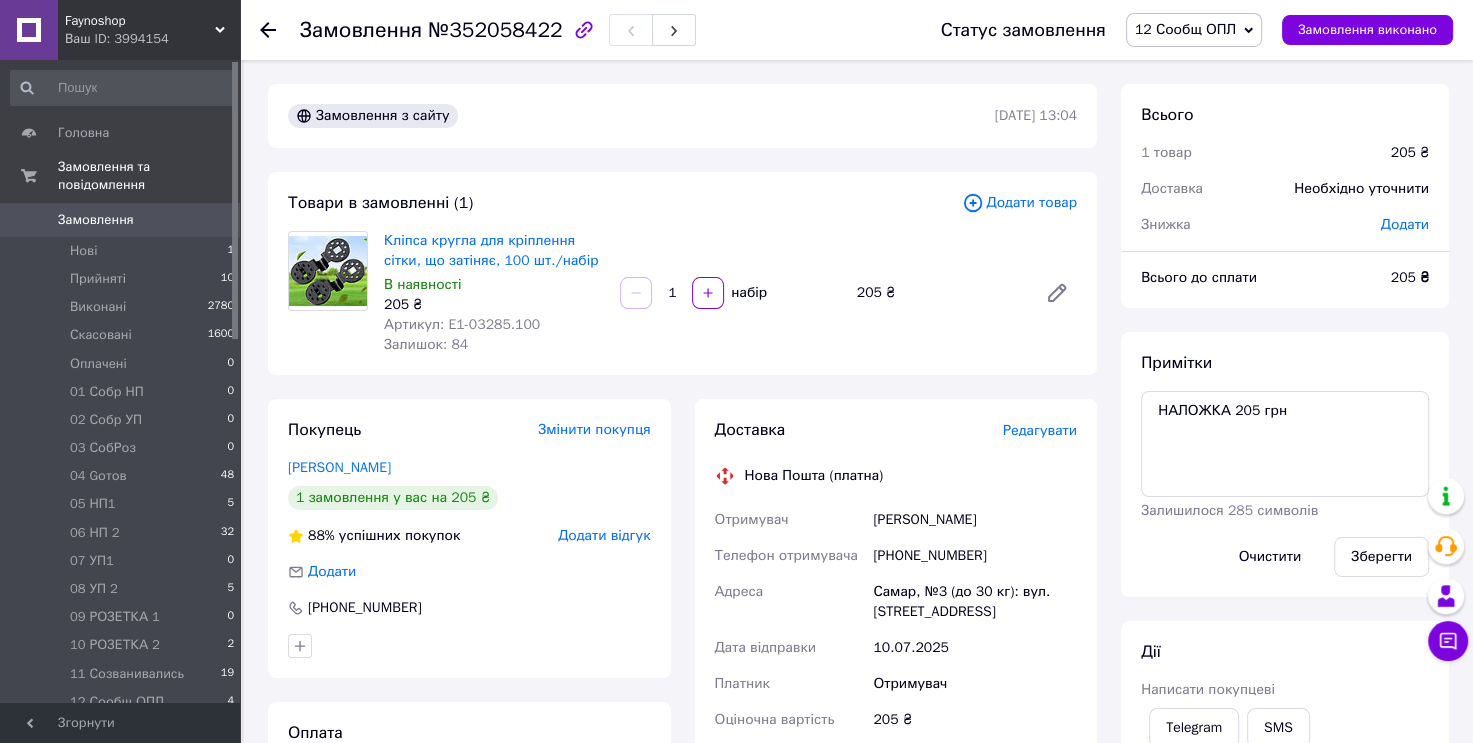 click on "12 Сообщ ОПЛ" at bounding box center [1185, 29] 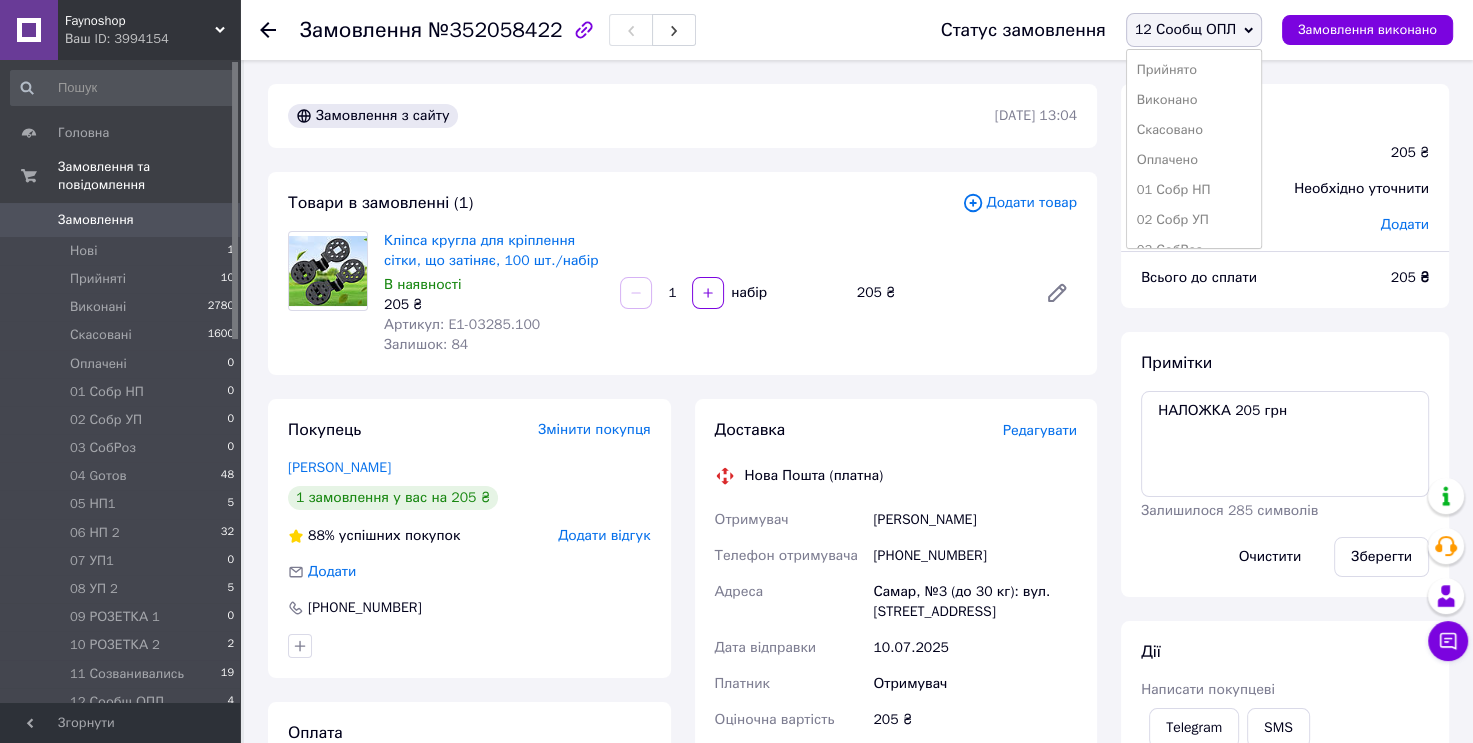 scroll, scrollTop: 173, scrollLeft: 0, axis: vertical 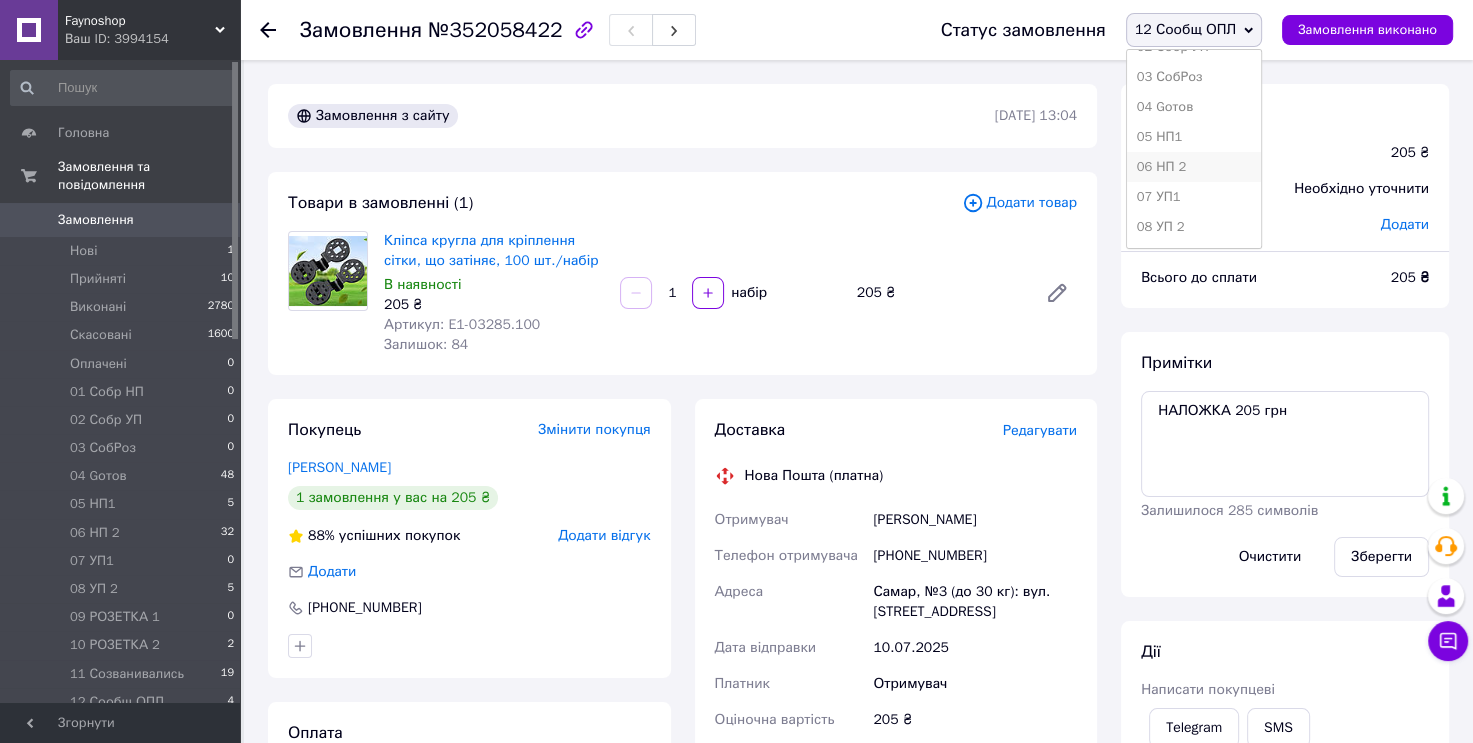 click on "06 НП 2" at bounding box center [1194, 167] 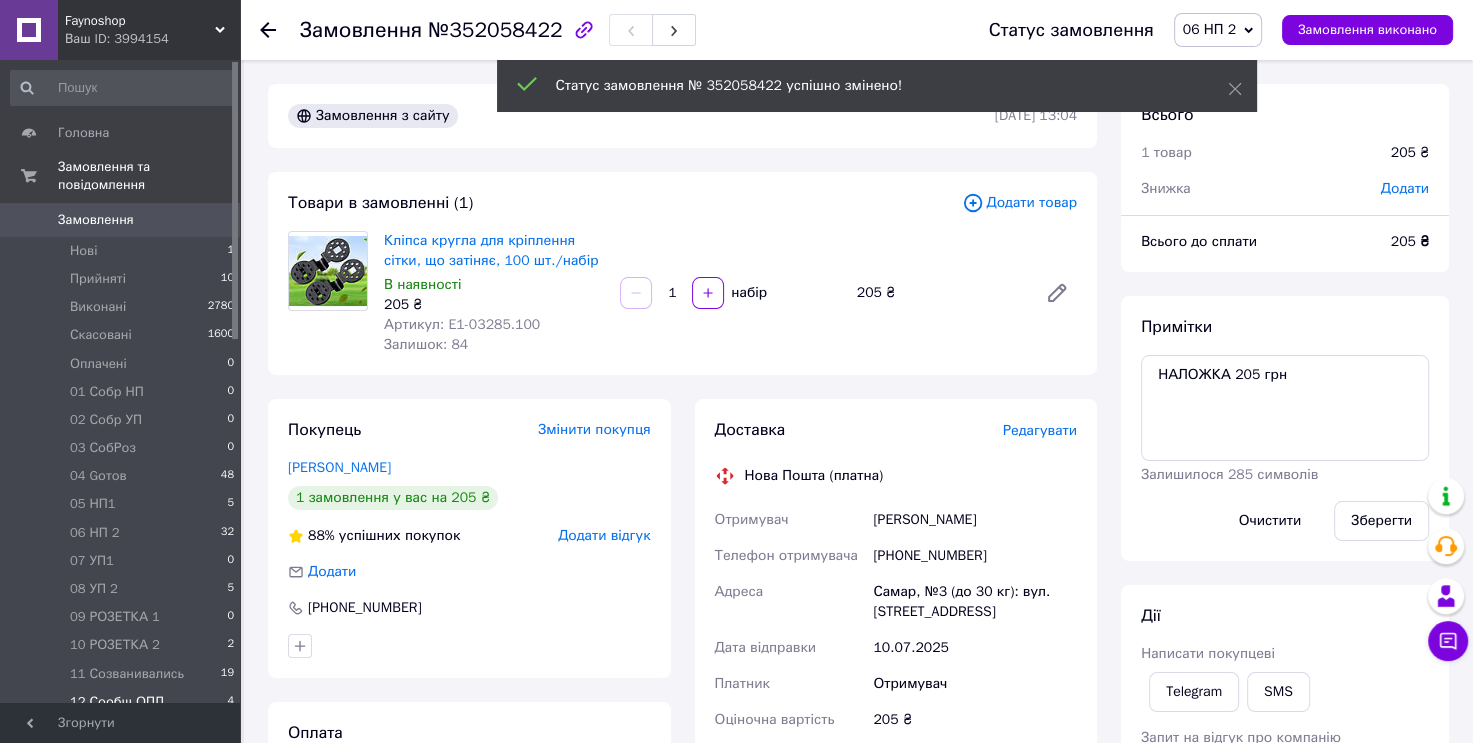 click on "12 Сообщ ОПЛ 4" at bounding box center [123, 702] 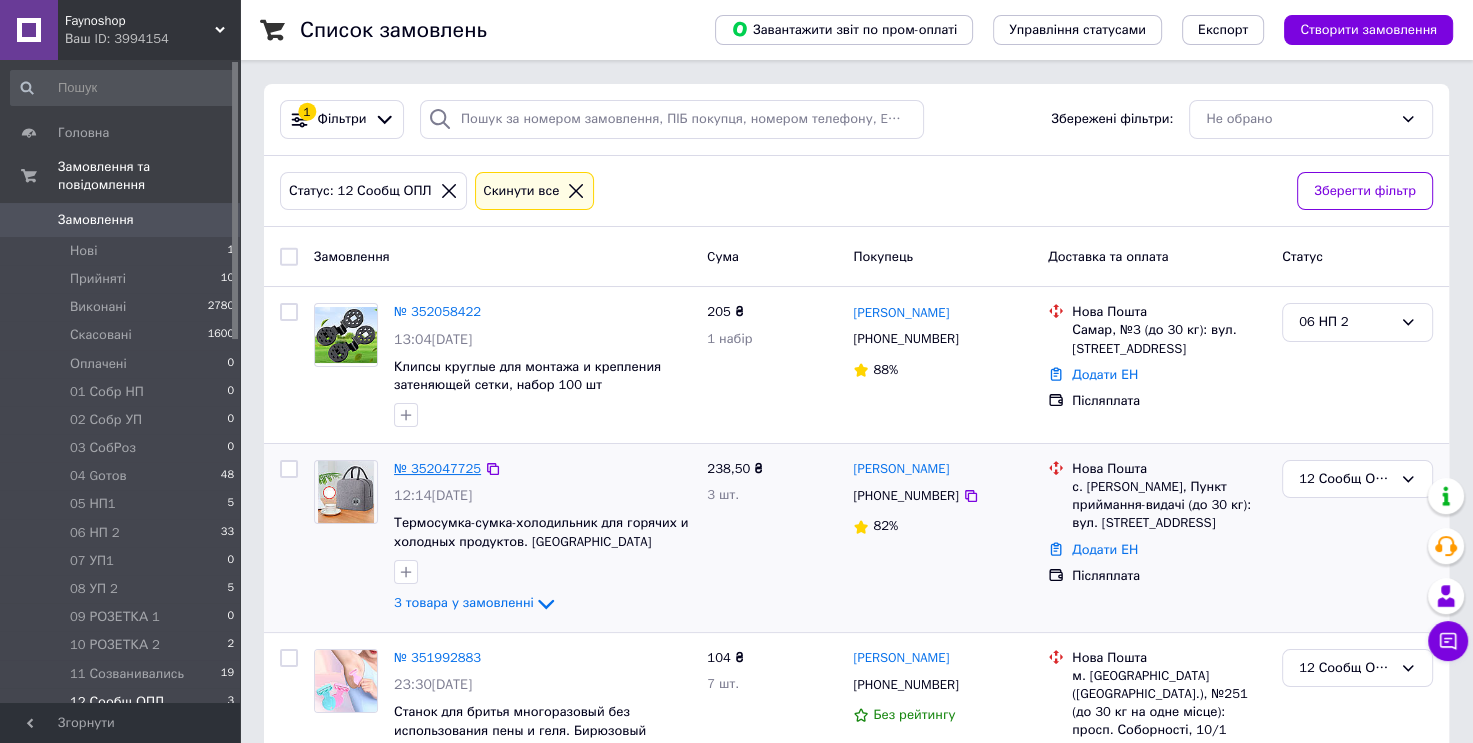 click on "№ 352047725" at bounding box center [437, 468] 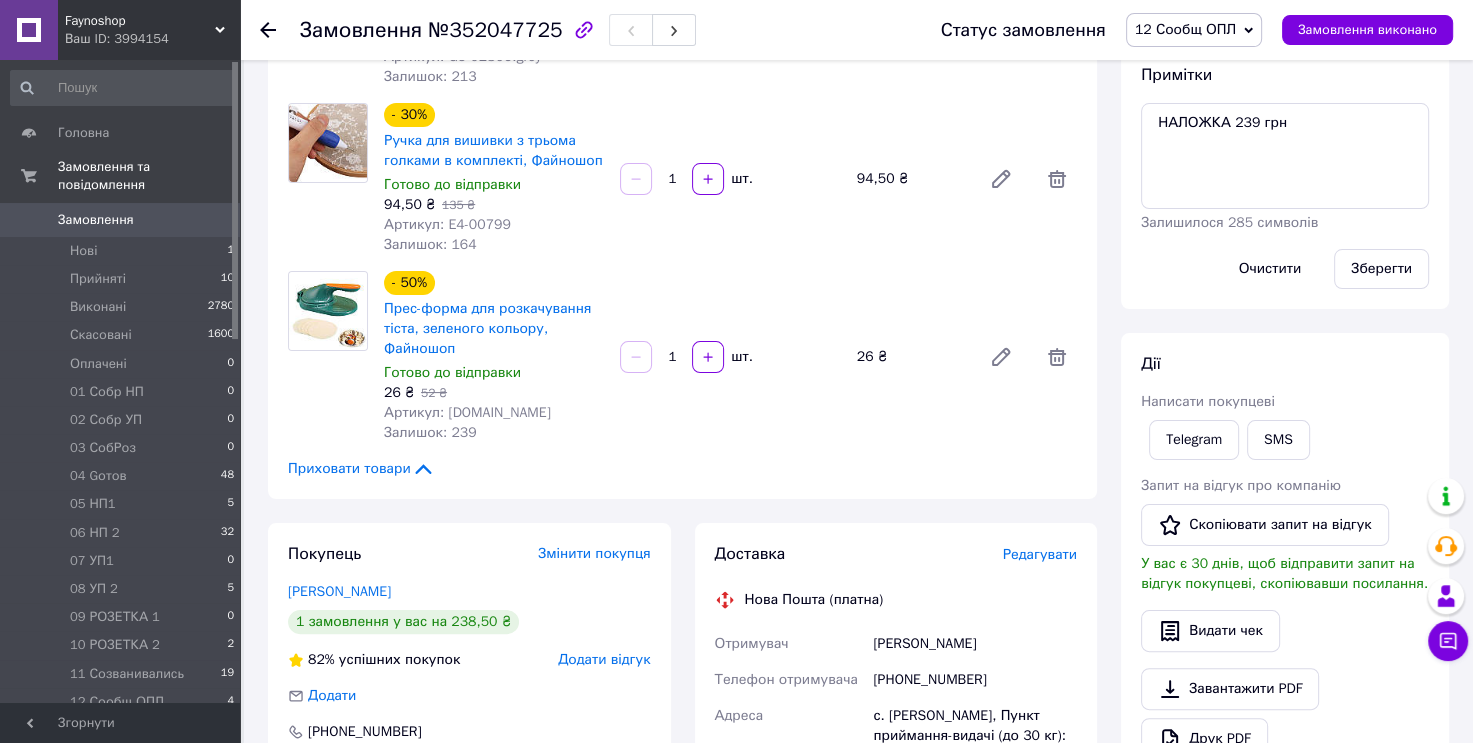 scroll, scrollTop: 331, scrollLeft: 0, axis: vertical 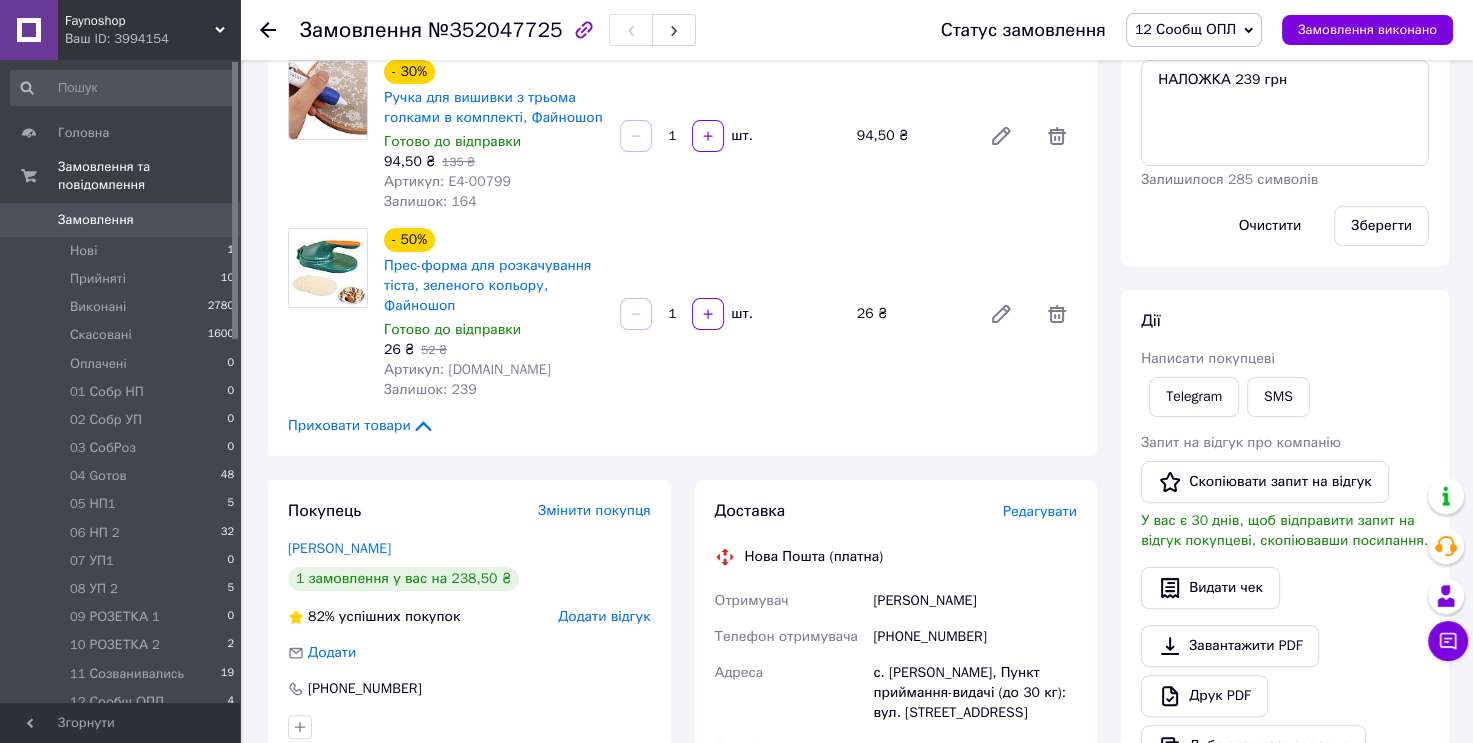 click 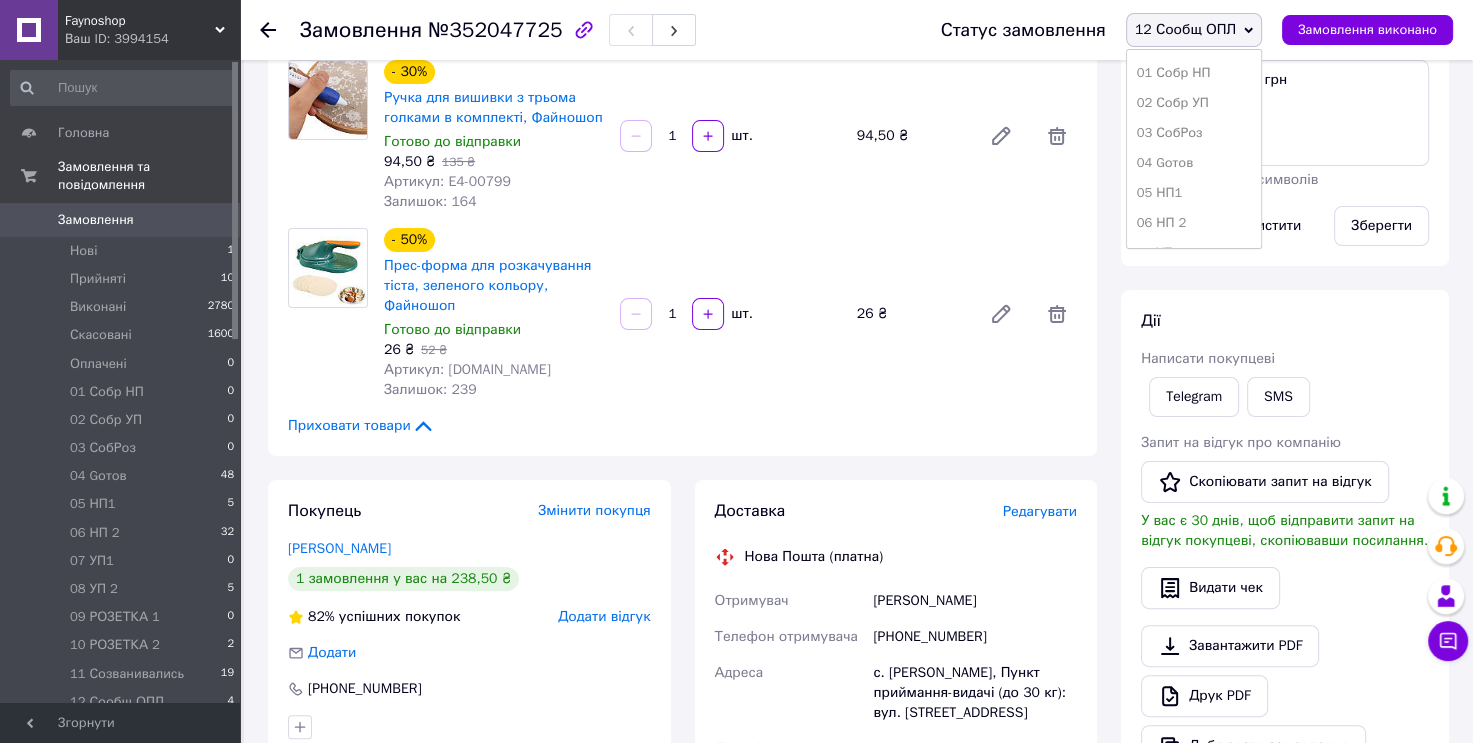 scroll, scrollTop: 173, scrollLeft: 0, axis: vertical 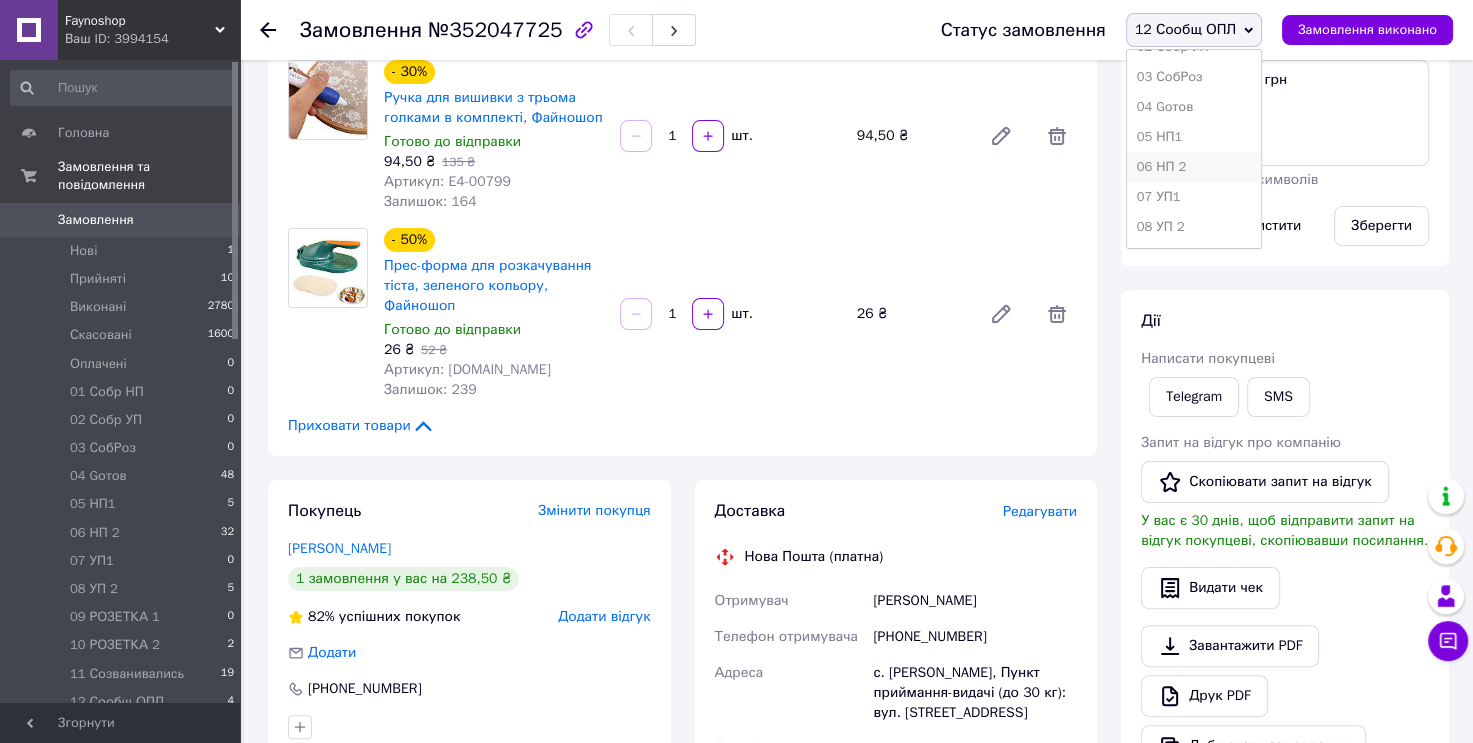 click on "06 НП 2" at bounding box center (1194, 167) 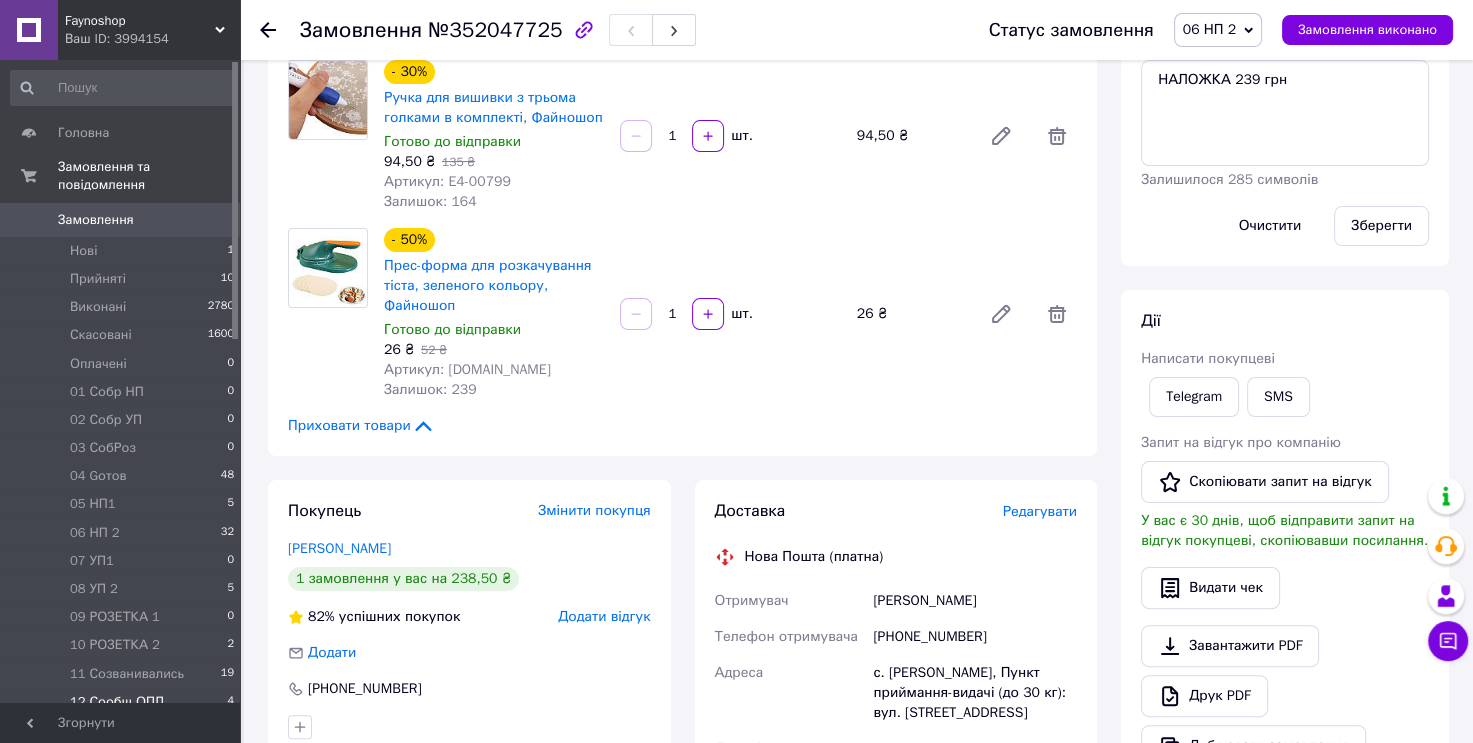 click on "12 Сообщ ОПЛ 4" at bounding box center (123, 702) 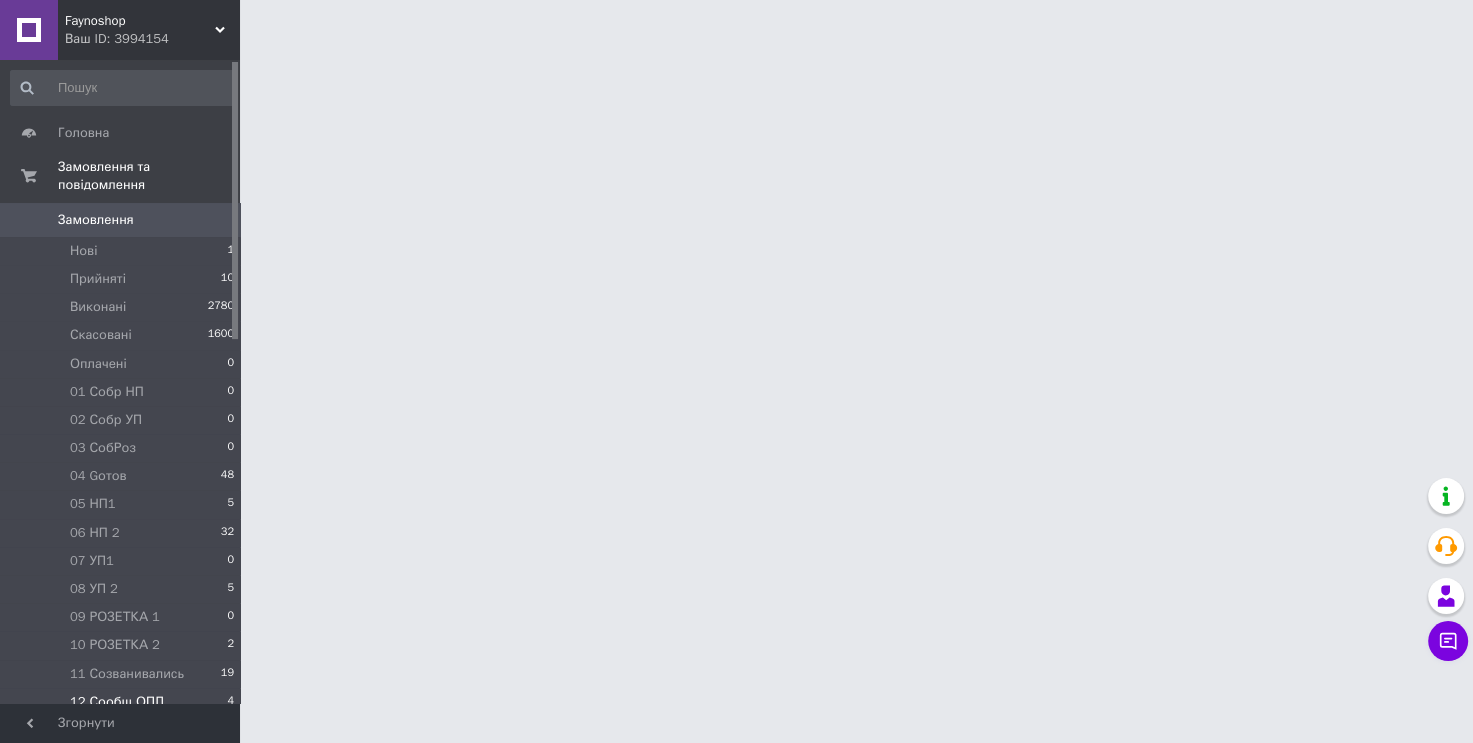 scroll, scrollTop: 0, scrollLeft: 0, axis: both 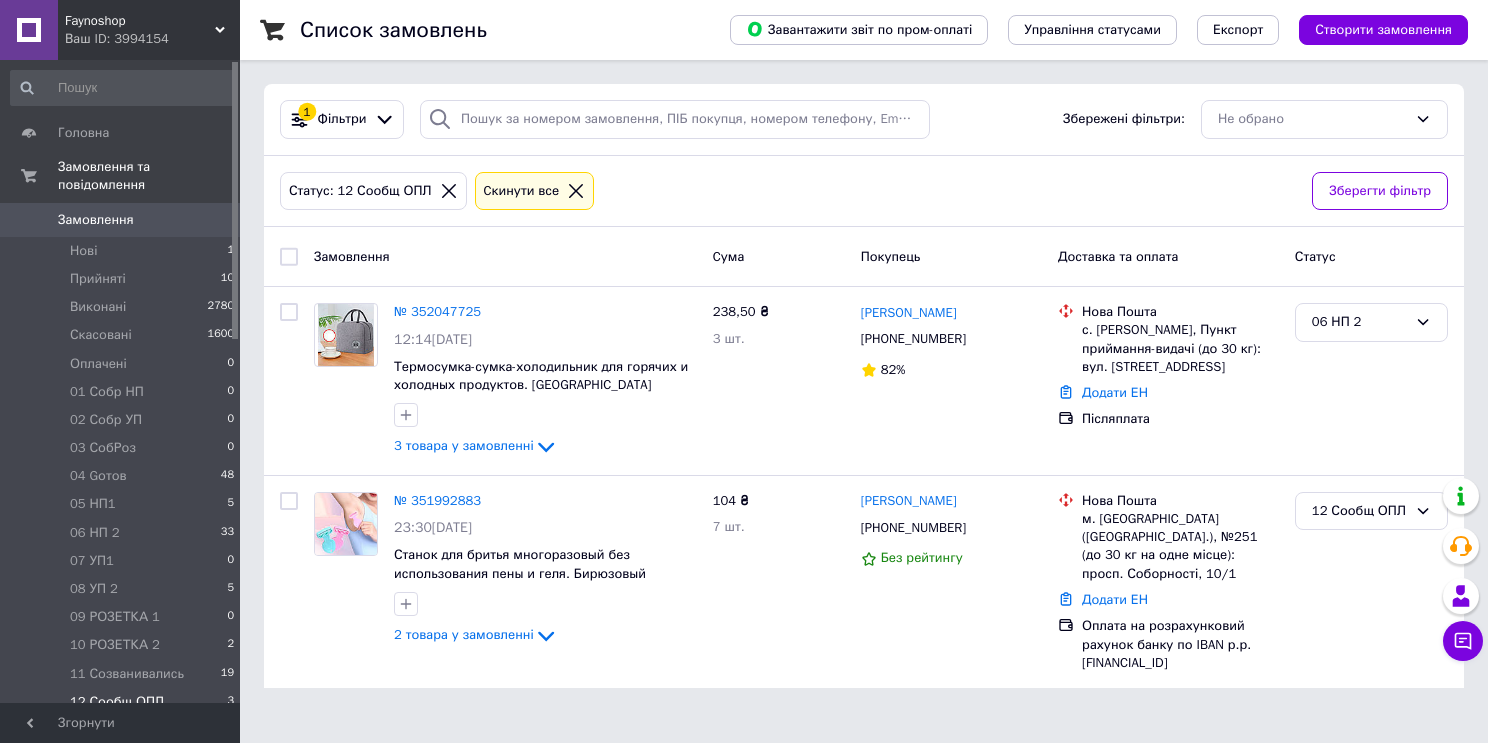 click on "Замовлення" at bounding box center (96, 220) 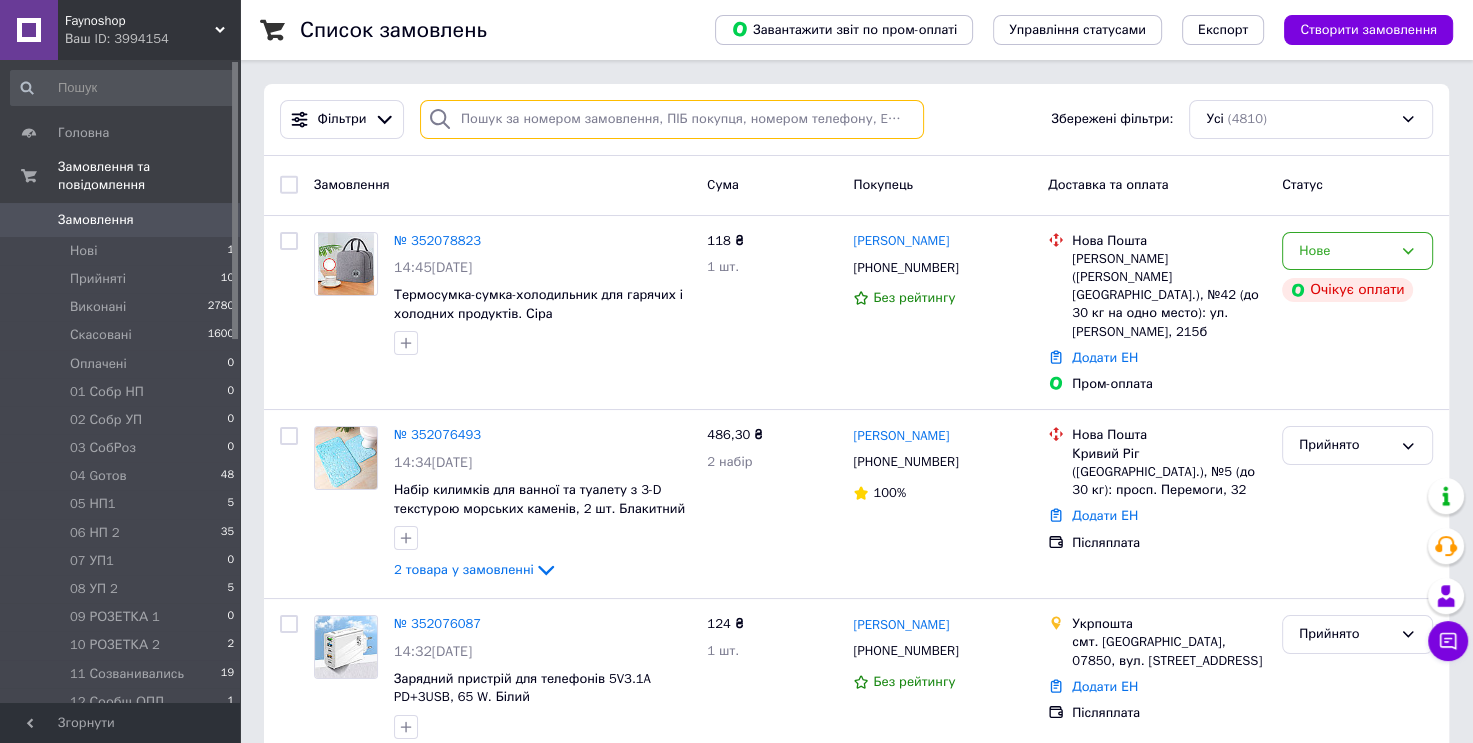 click at bounding box center (672, 119) 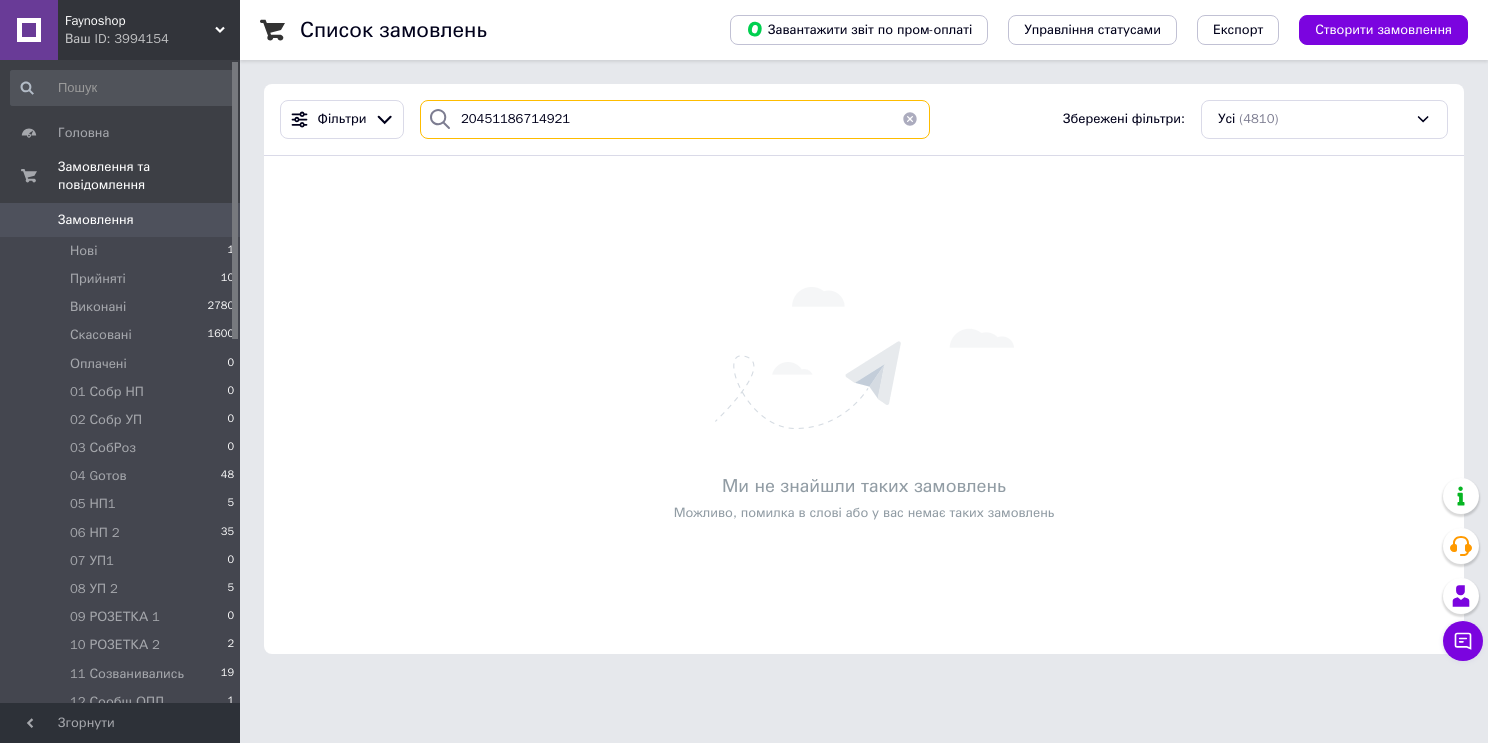 type on "20451186714921" 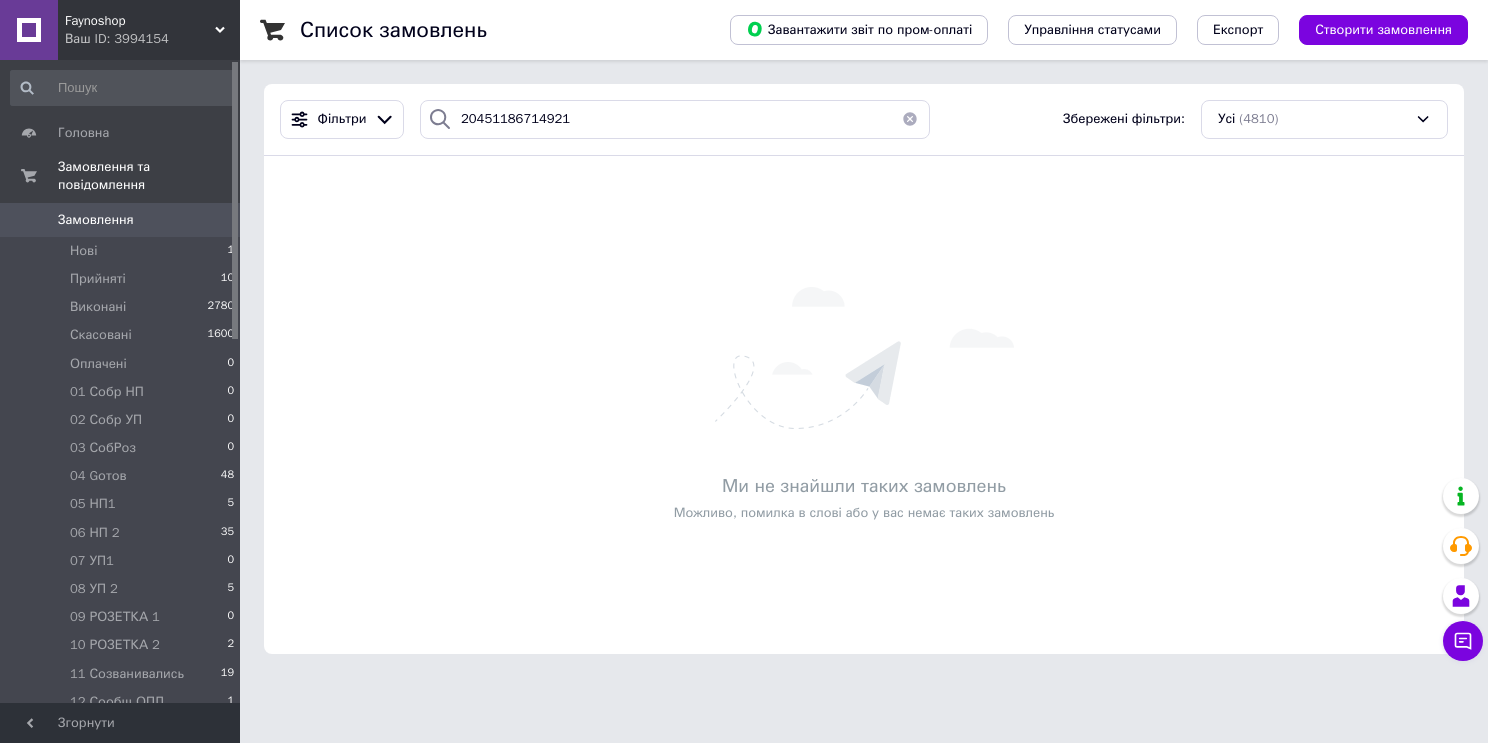 click at bounding box center [910, 119] 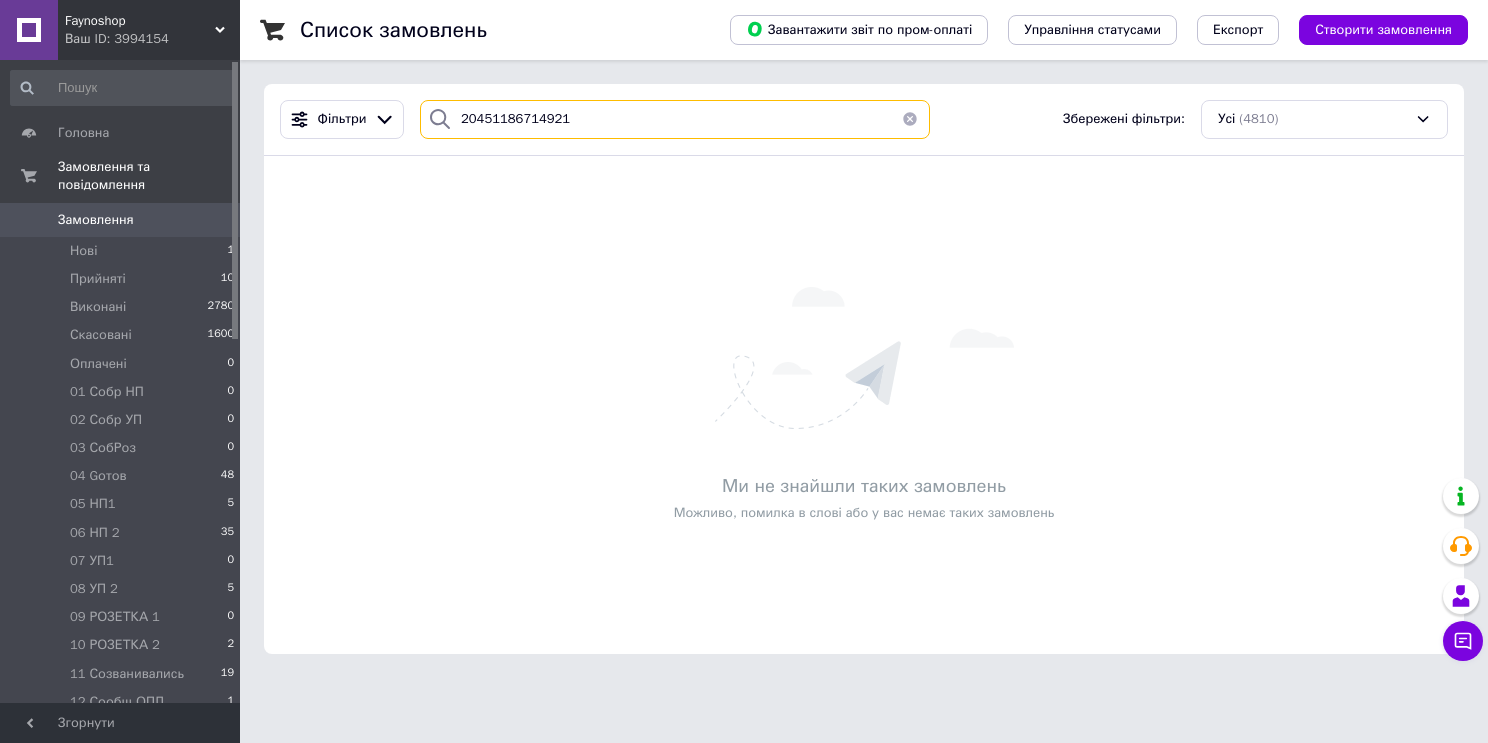 type 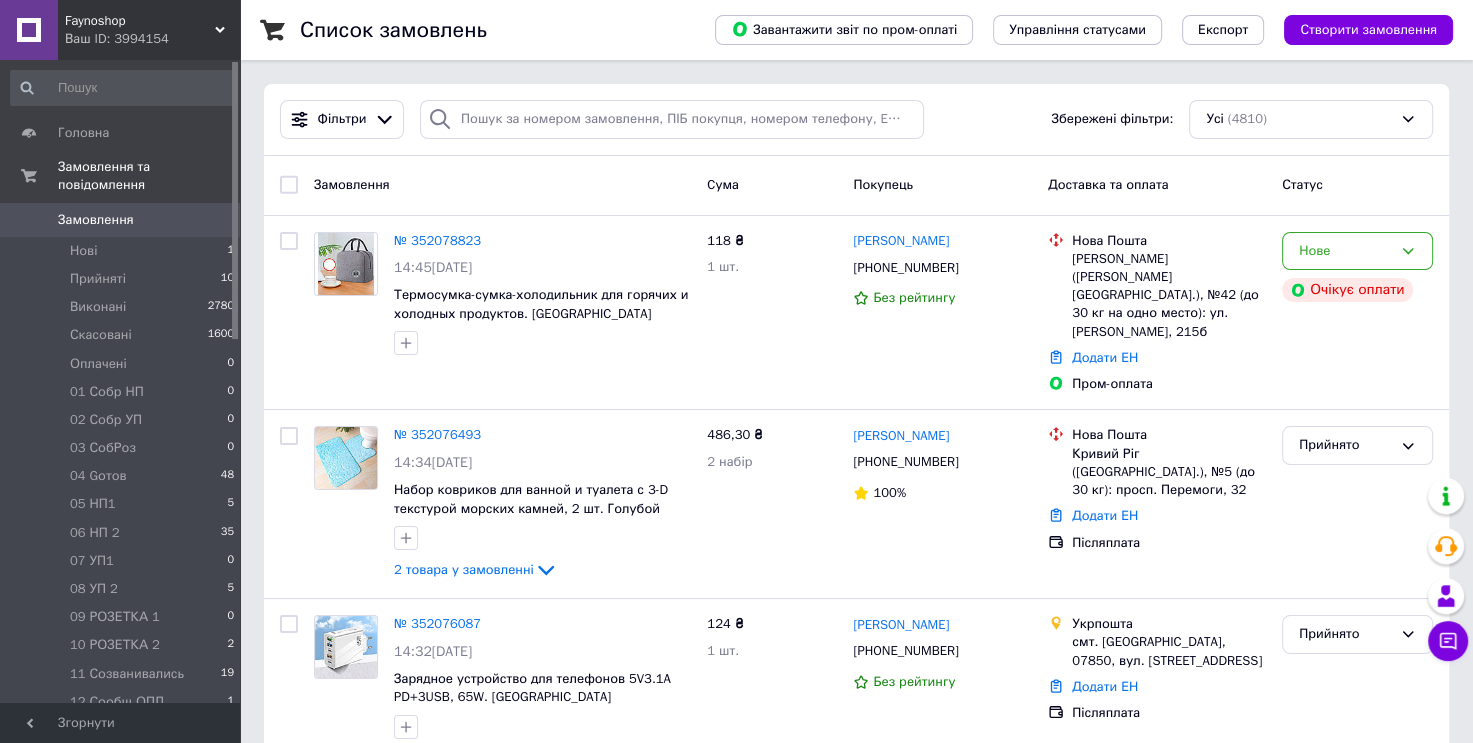 click on "0" at bounding box center [212, 220] 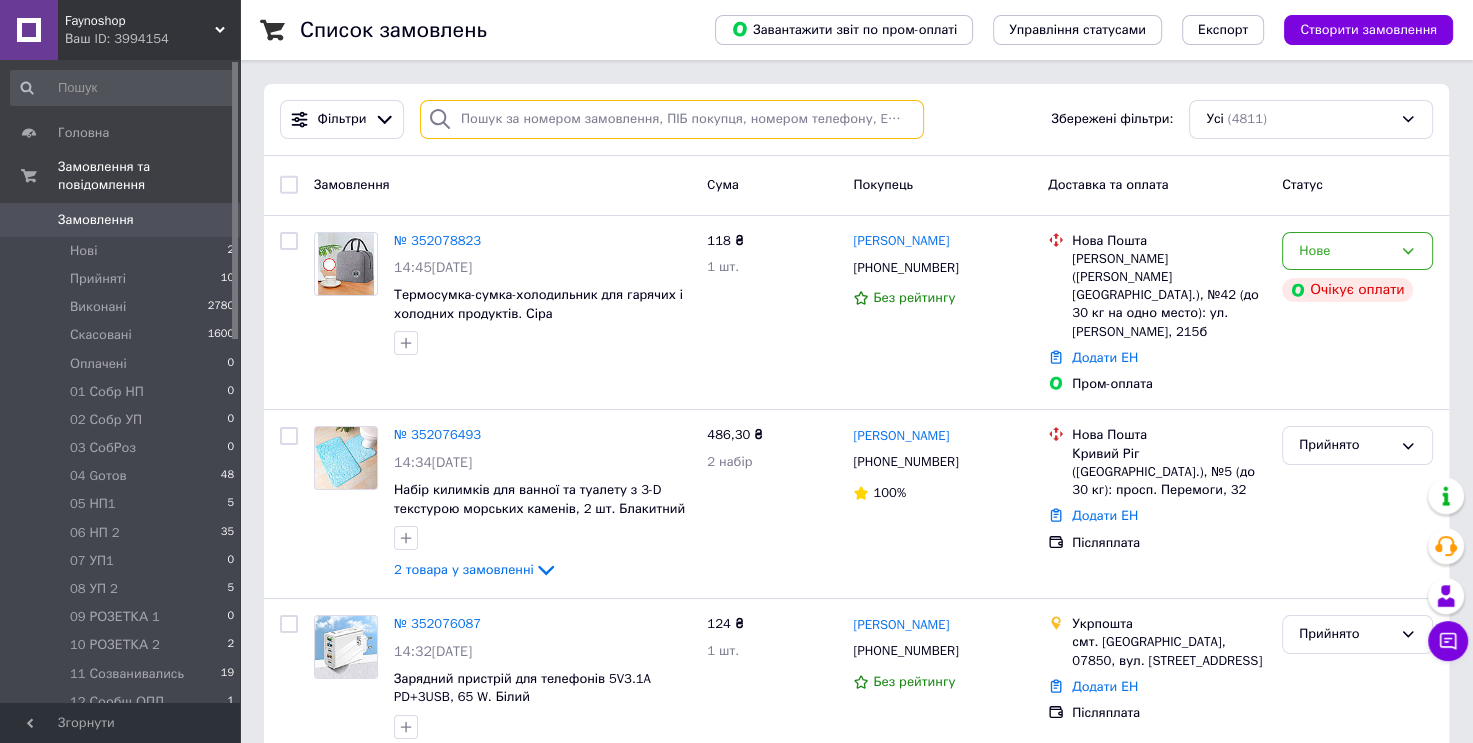 click at bounding box center [672, 119] 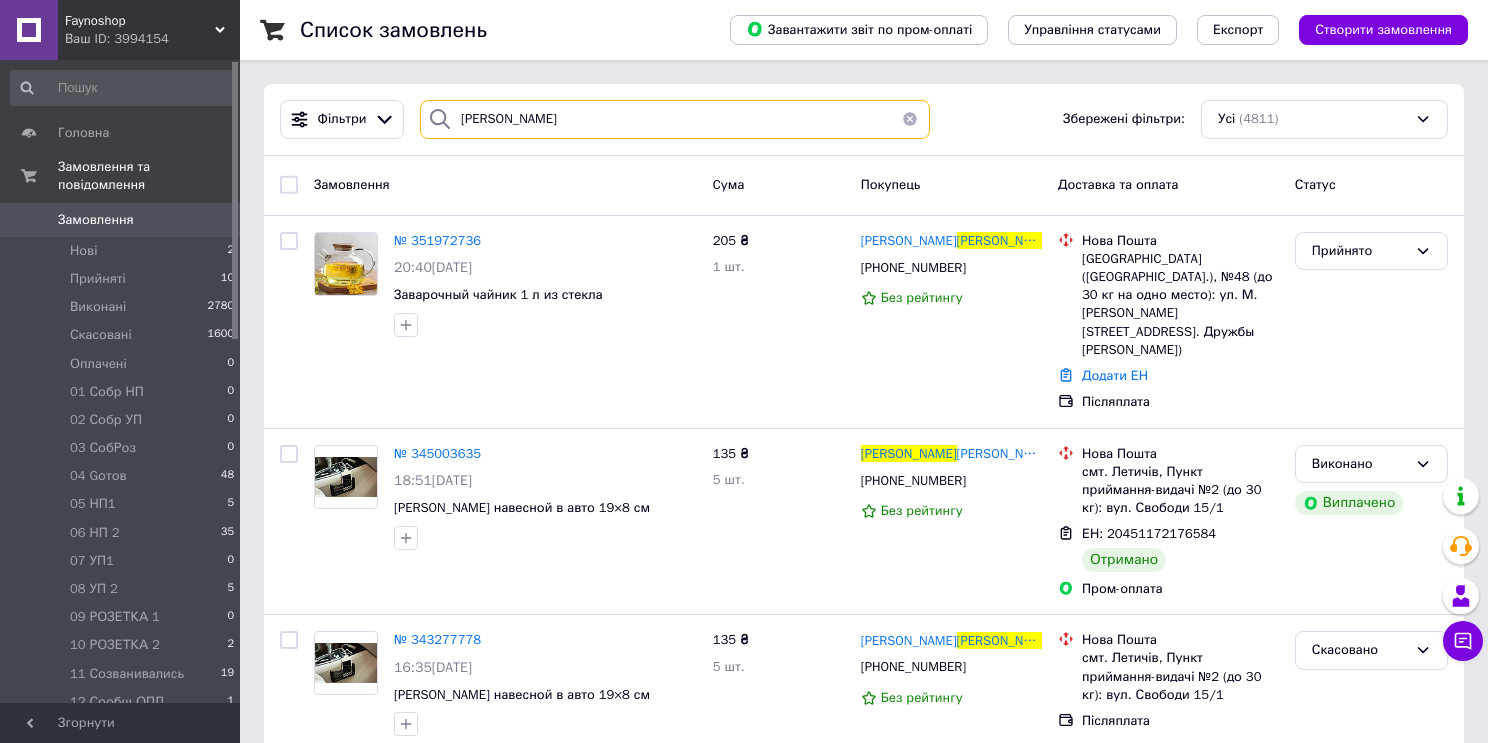 type on "[PERSON_NAME]" 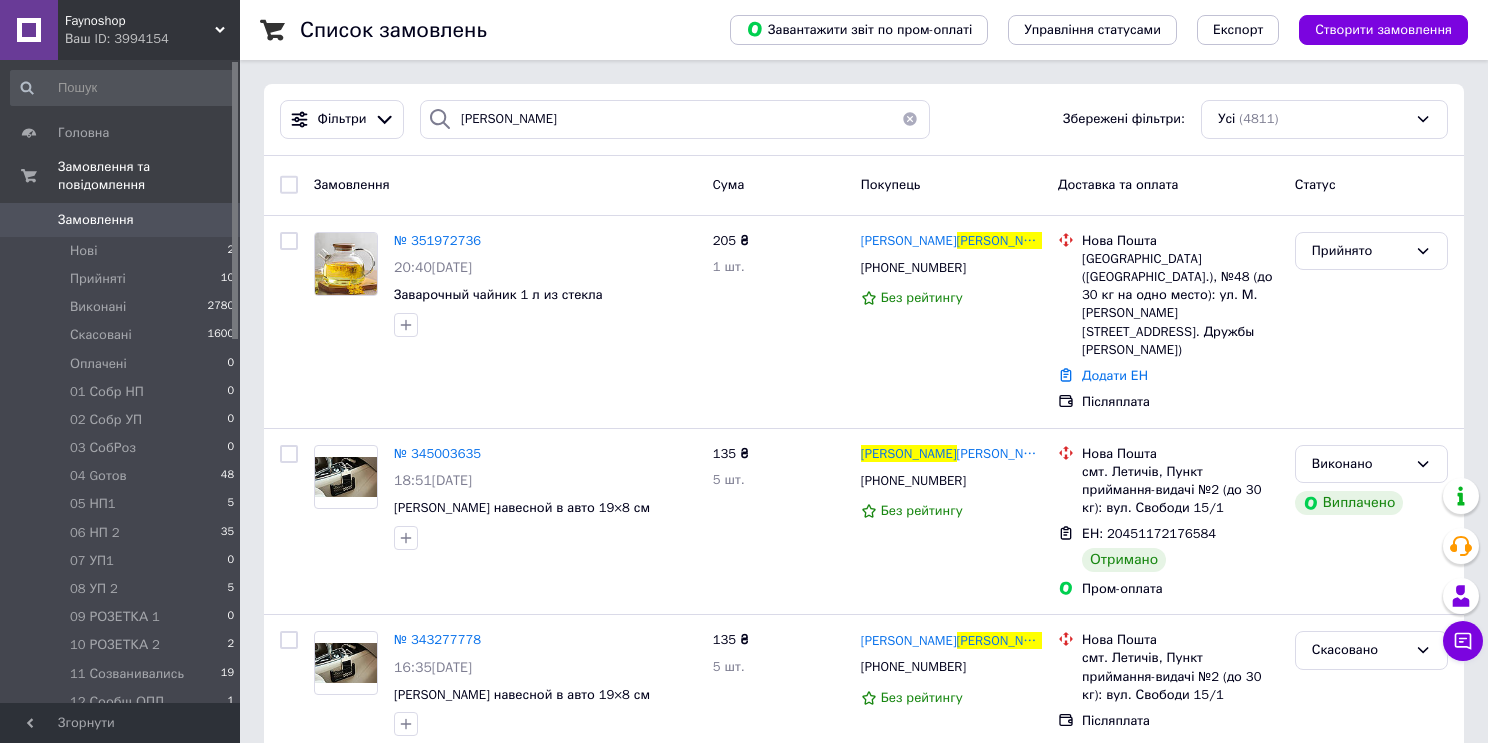 click at bounding box center (910, 119) 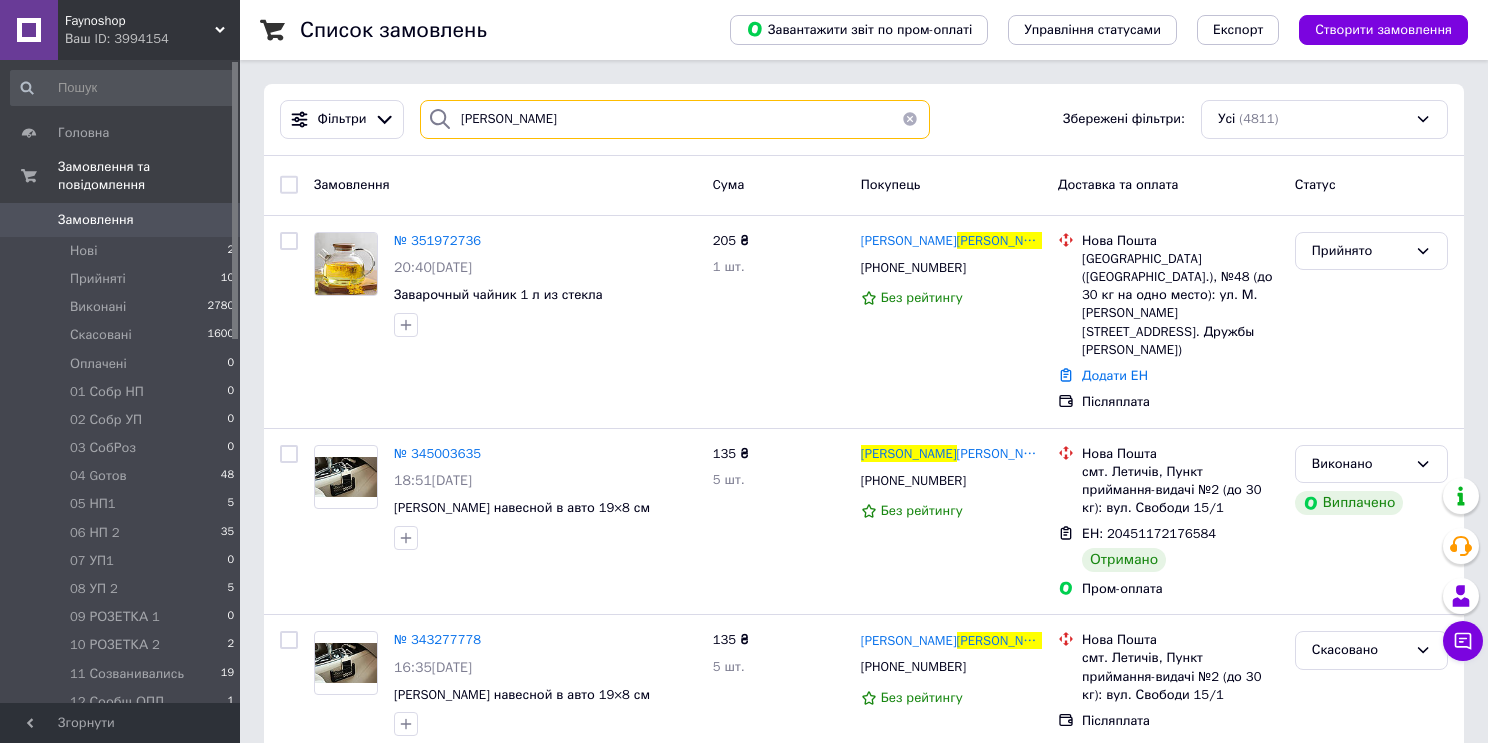 type 